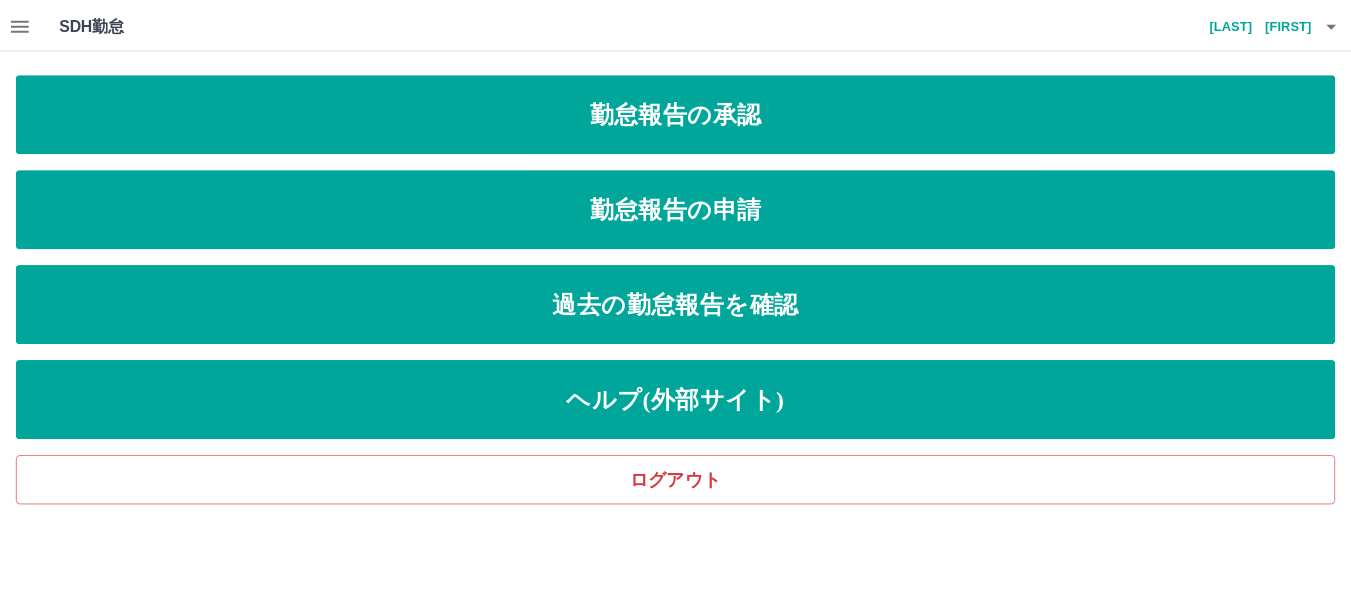 scroll, scrollTop: 0, scrollLeft: 0, axis: both 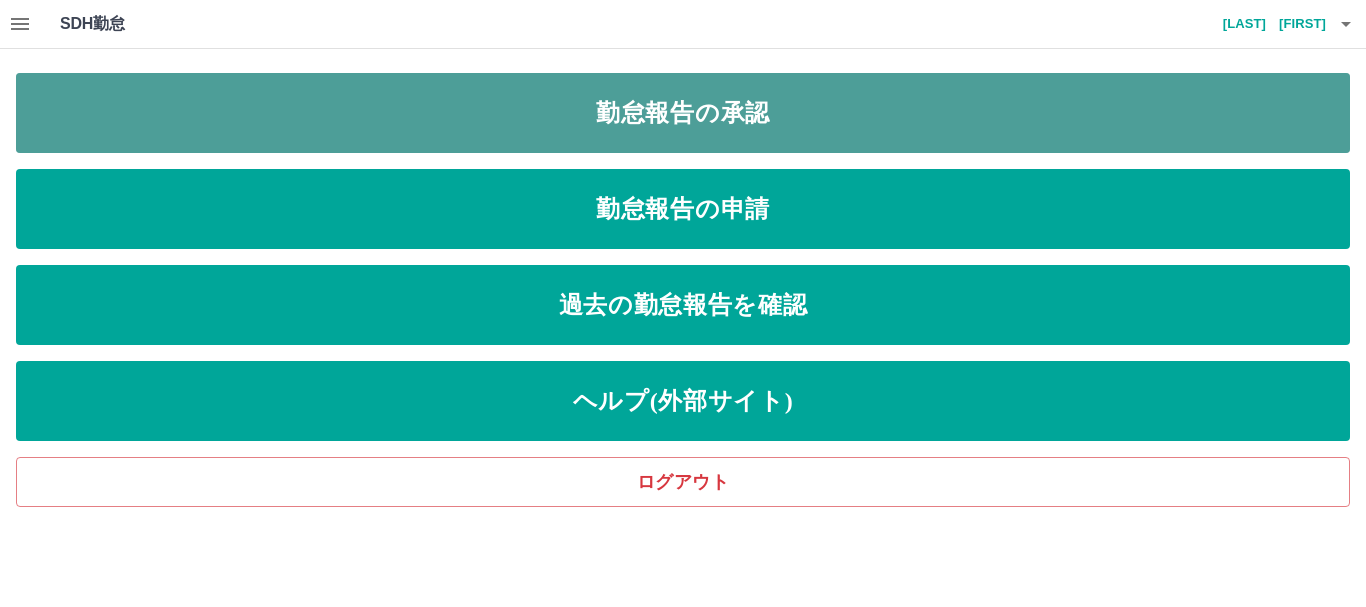 click on "勤怠報告の承認" at bounding box center (683, 113) 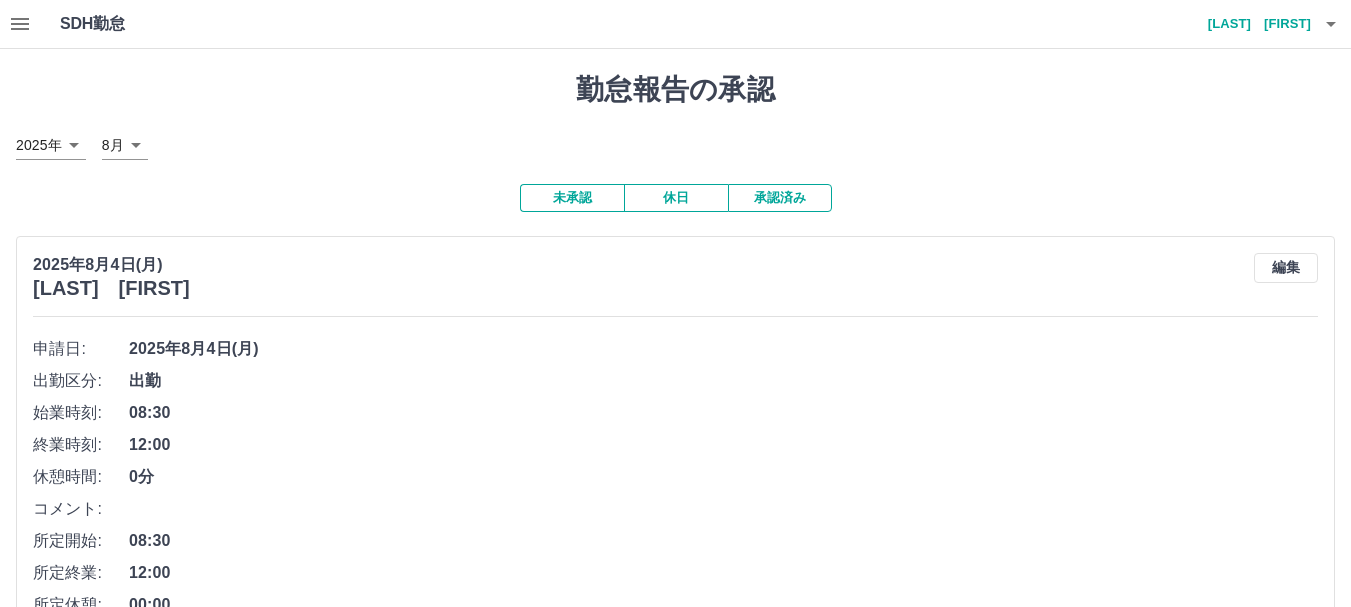 click on "SDH勤怠 [LAST]　[FIRST] 勤怠報告の承認 [YEAR] **** [MONTH] [DAY] 未承認 休日 承認済み [YEAR][MONTH][DAY]([DAY_OF_WEEK]) [LAST]　[FIRST] 編集 申請日: [YEAR][MONTH][DAY]([DAY_OF_WEEK]) 出勤区分: 出勤 始業時刻: 08:30 終業時刻: 12:00 休憩時間: 0分 コメント: 所定開始: 08:30 所定終業: 12:00 所定休憩: 00:00 所定内: 3時間30分 所定外: 0分 承認する [YEAR][MONTH][DAY]([DAY_OF_WEEK]) [LAST]　[FIRST] 編集 申請日: [YEAR][MONTH][DAY]([DAY_OF_WEEK]) 出勤区分: 出勤 始業時刻: 08:00 終業時刻: 15:45 休憩時間: 45分 コメント: 所定開始: 08:00 所定終業: 15:45 所定休憩: 00:45 所定内: 7時間0分 所定外: 0分 承認する [YEAR][MONTH][DAY]([DAY_OF_WEEK]) [LAST]　[FIRST] 編集 申請日: [YEAR][MONTH][DAY]([DAY_OF_WEEK]) 出勤区分: 出勤 始業時刻: 08:00 終業時刻: 13:30 休憩時間: 0分 コメント: 所定開始: 08:00 所定終業: 13:30 所定休憩: 00:00 所定内: 5時間30分 所定外: 0分 承認する [YEAR][MONTH][DAY]([DAY_OF_WEEK]) [LAST]　[FIRST] 編集 申請日: [YEAR][MONTH][DAY]([DAY_OF_WEEK]) 0分" at bounding box center [675, 1787] 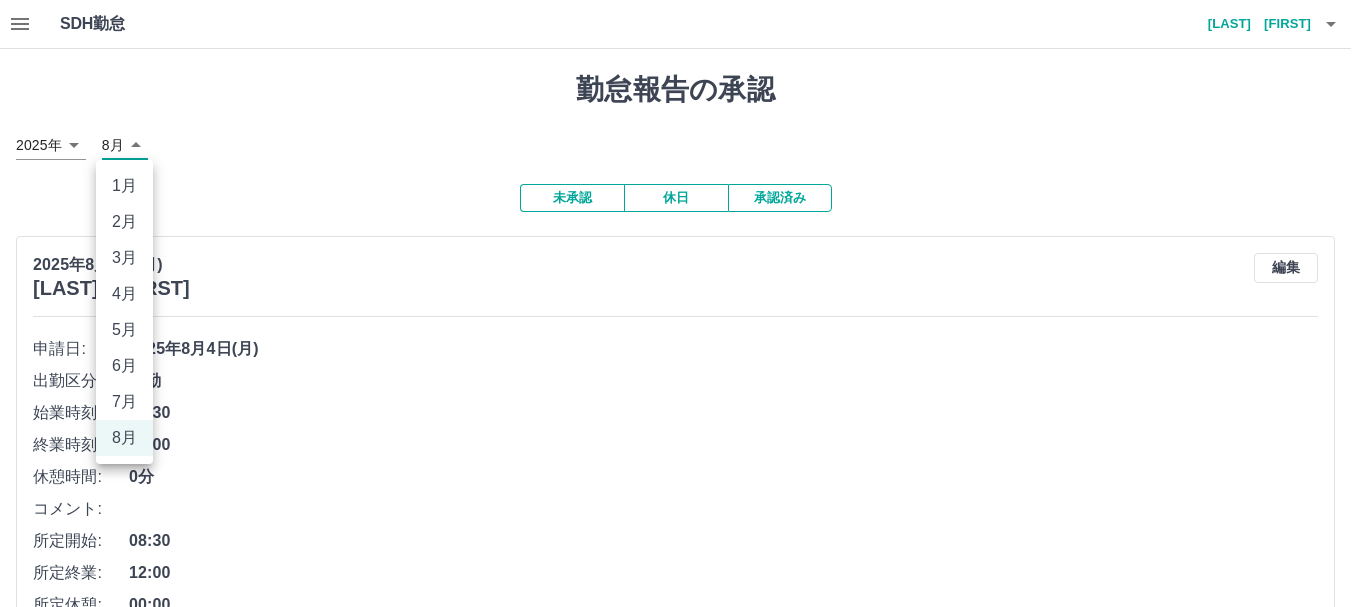 click on "7月" at bounding box center [124, 402] 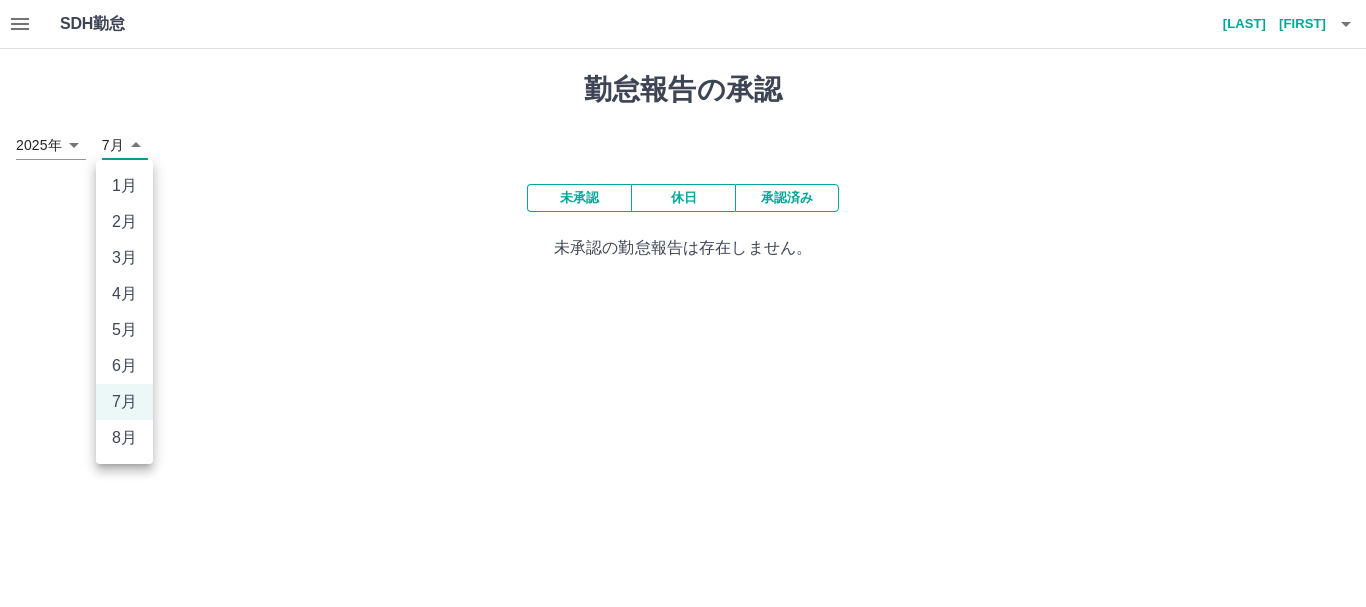 click on "SDH勤怠 [LAST]　[FIRST] 勤怠報告の承認 [YEAR] **** [MONTH] * 未承認 休日 承認済み 未承認の勤怠報告は存在しません。 SDH勤怠 1月 2月 3月 4月 5月 6月 7月 8月" at bounding box center (683, 142) 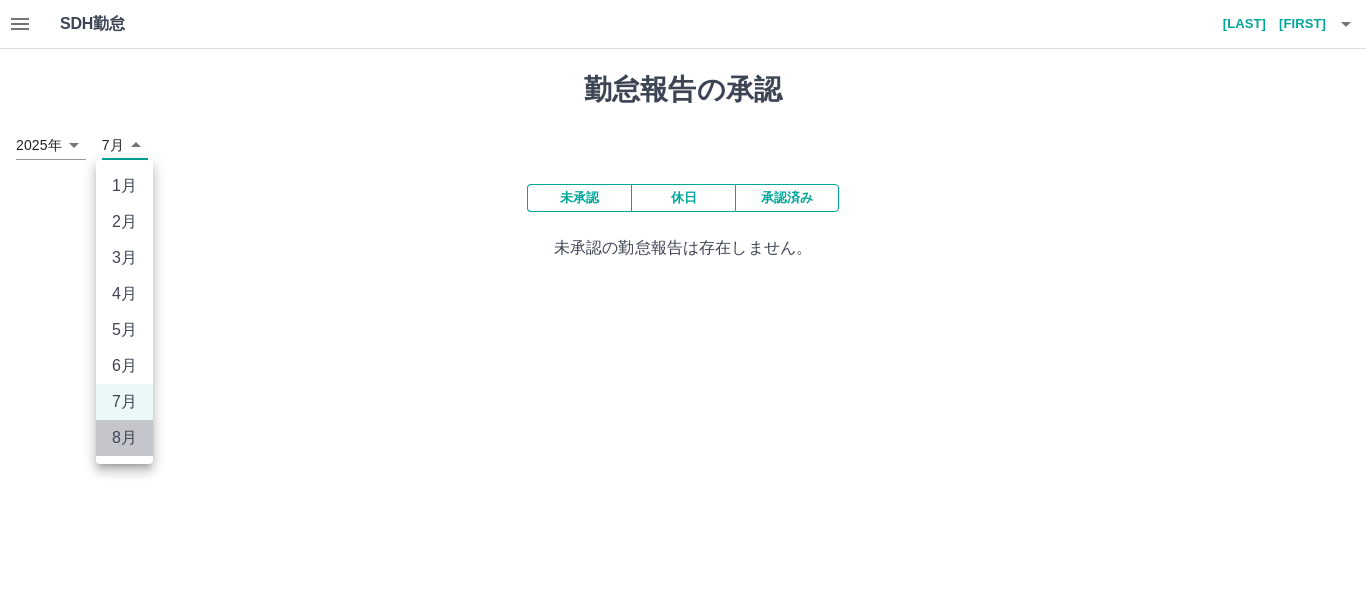 click on "8月" at bounding box center (124, 438) 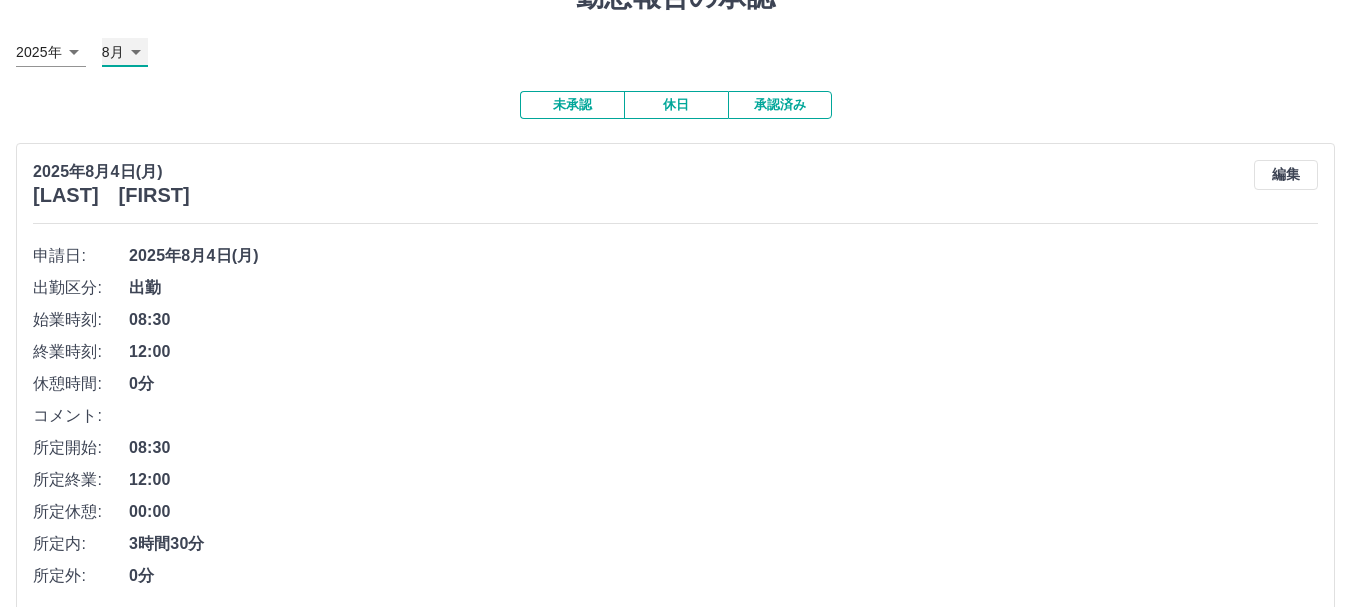 scroll, scrollTop: 0, scrollLeft: 0, axis: both 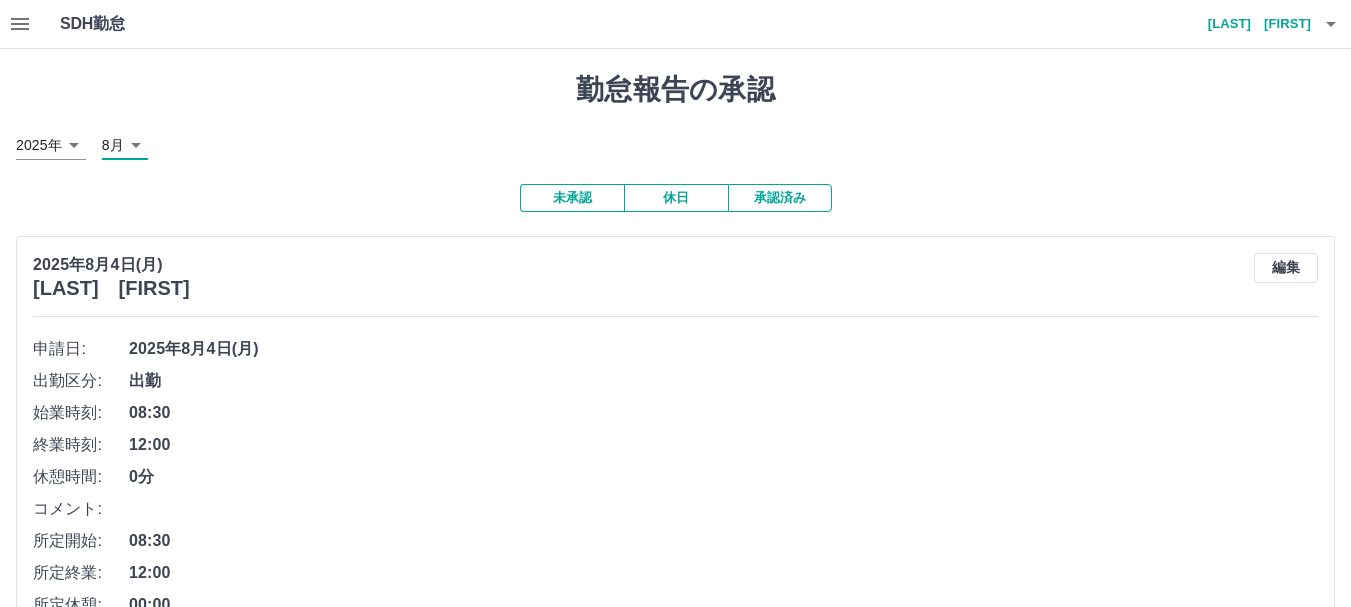 click on "SDH勤怠 [LAST]　[FIRST] 勤怠報告の承認 [YEAR] **** [MONTH] [DAY] 未承認 休日 承認済み [YEAR][MONTH][DAY]([DAY_OF_WEEK]) [LAST]　[FIRST] 編集 申請日: [YEAR][MONTH][DAY]([DAY_OF_WEEK]) 出勤区分: 出勤 始業時刻: 08:30 終業時刻: 12:00 休憩時間: 0分 コメント: 所定開始: 08:30 所定終業: 12:00 所定休憩: 00:00 所定内: 3時間30分 所定外: 0分 承認する [YEAR][MONTH][DAY]([DAY_OF_WEEK]) [LAST]　[FIRST] 編集 申請日: [YEAR][MONTH][DAY]([DAY_OF_WEEK]) 出勤区分: 出勤 始業時刻: 08:00 終業時刻: 15:45 休憩時間: 45分 コメント: 所定開始: 08:00 所定終業: 15:45 所定休憩: 00:45 所定内: 7時間0分 所定外: 0分 承認する [YEAR][MONTH][DAY]([DAY_OF_WEEK]) [LAST]　[FIRST] 編集 申請日: [YEAR][MONTH][DAY]([DAY_OF_WEEK]) 出勤区分: 出勤 始業時刻: 08:00 終業時刻: 13:30 休憩時間: 0分 コメント: 所定開始: 08:00 所定終業: 13:30 所定休憩: 00:00 所定内: 5時間30分 所定外: 0分 承認する [YEAR][MONTH][DAY]([DAY_OF_WEEK]) [LAST]　[FIRST] 編集 申請日: [YEAR][MONTH][DAY]([DAY_OF_WEEK]) 0分" at bounding box center (675, 1787) 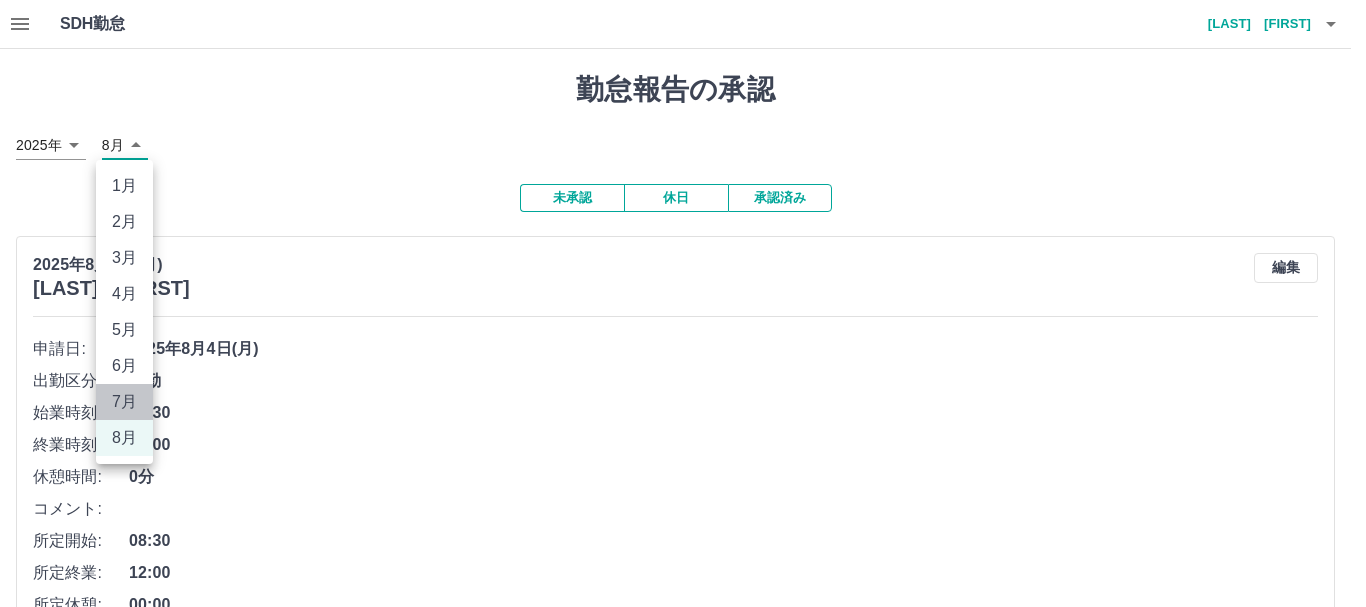 click on "7月" at bounding box center (124, 402) 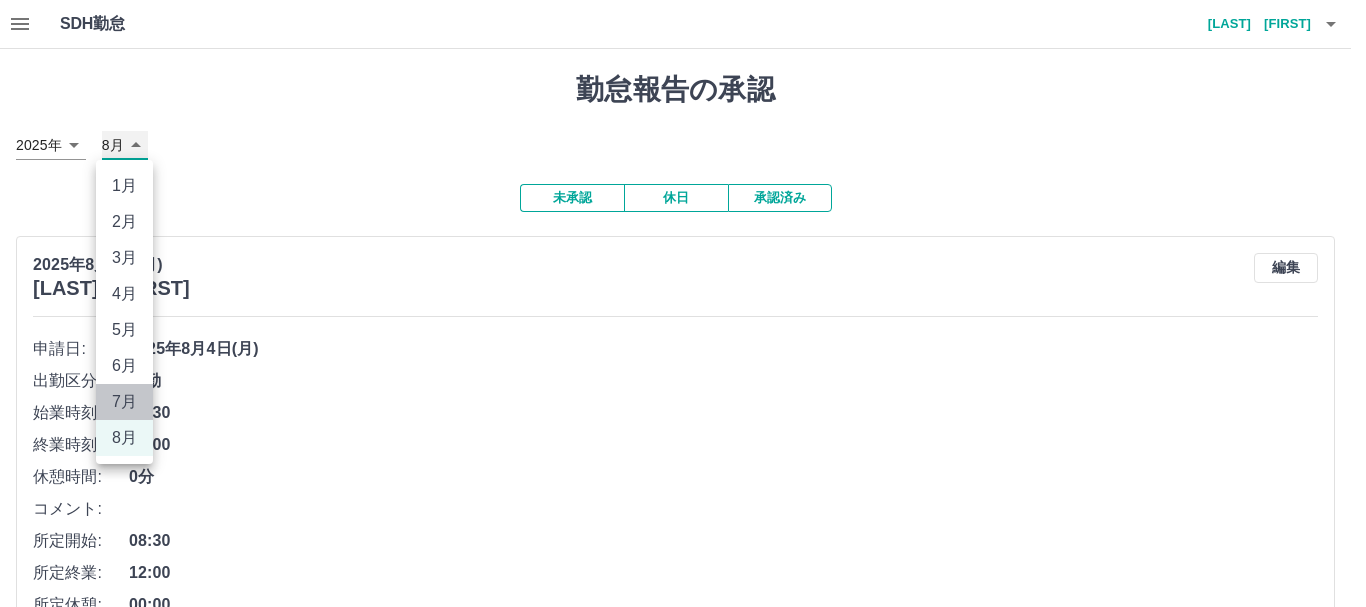 type on "*" 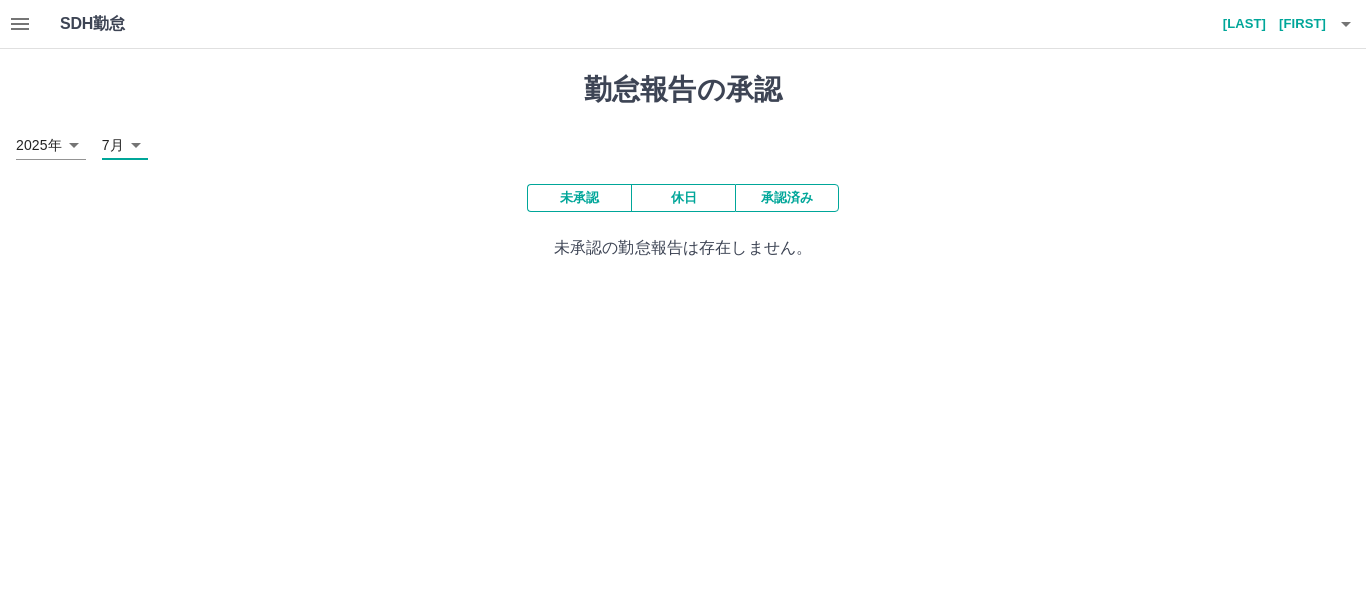 click on "未承認の勤怠報告は存在しません。" at bounding box center (683, 248) 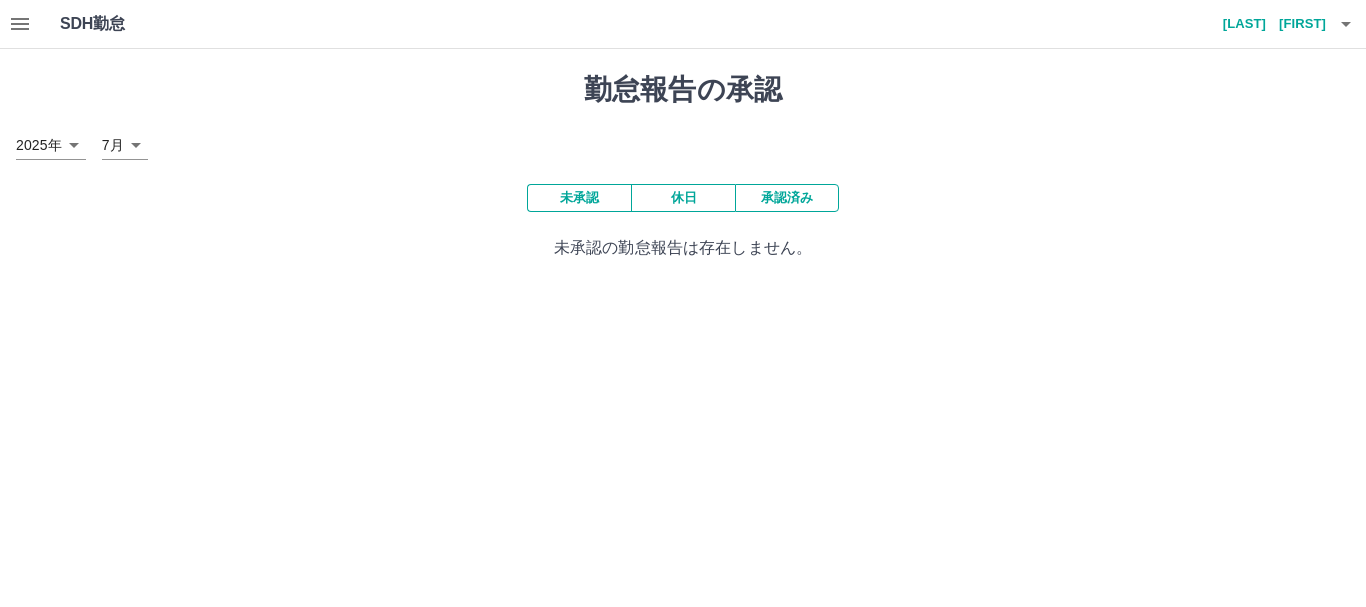 click 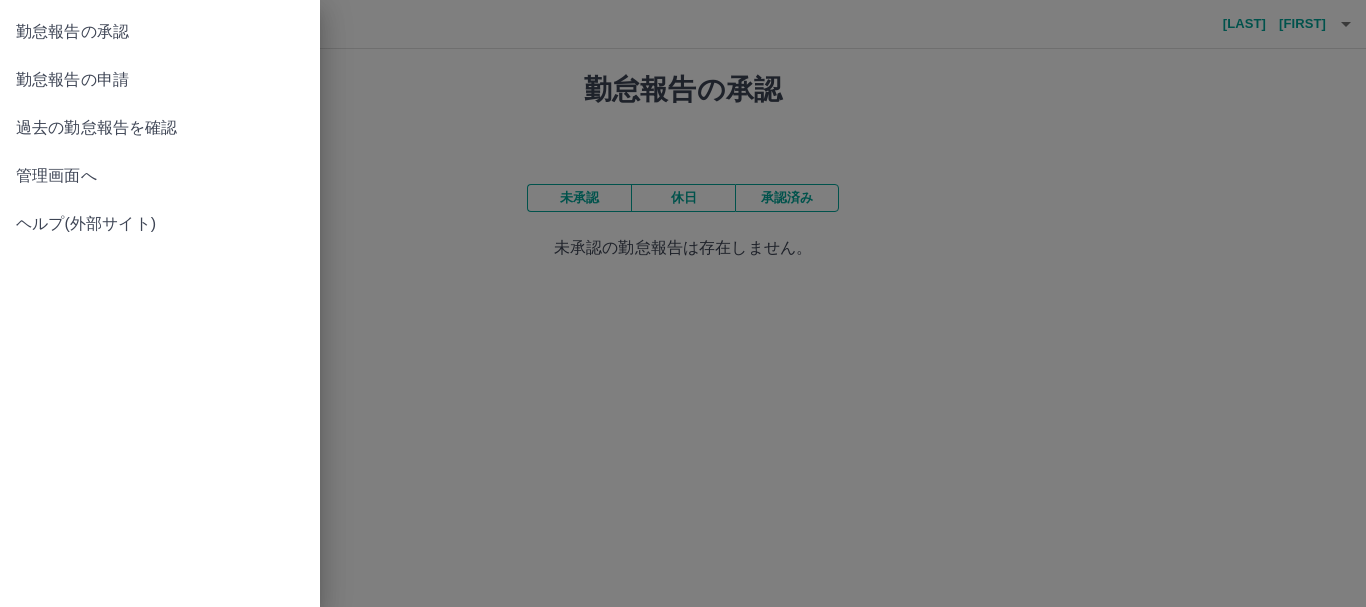 click on "過去の勤怠報告を確認" at bounding box center [160, 128] 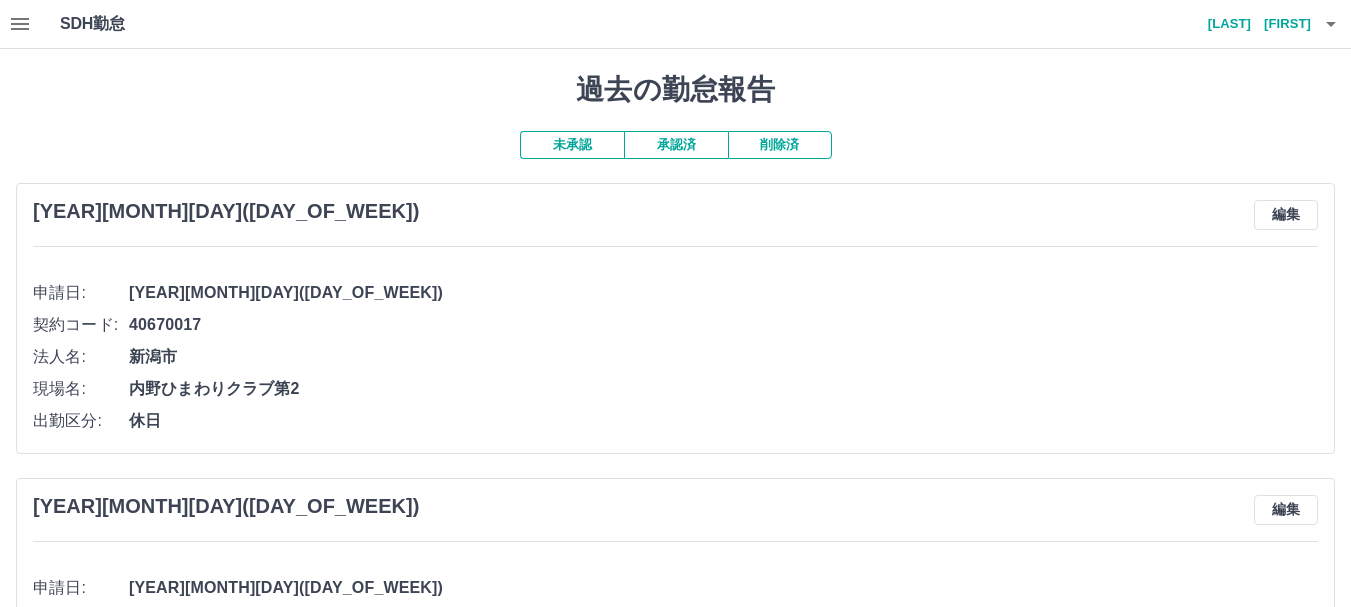 click 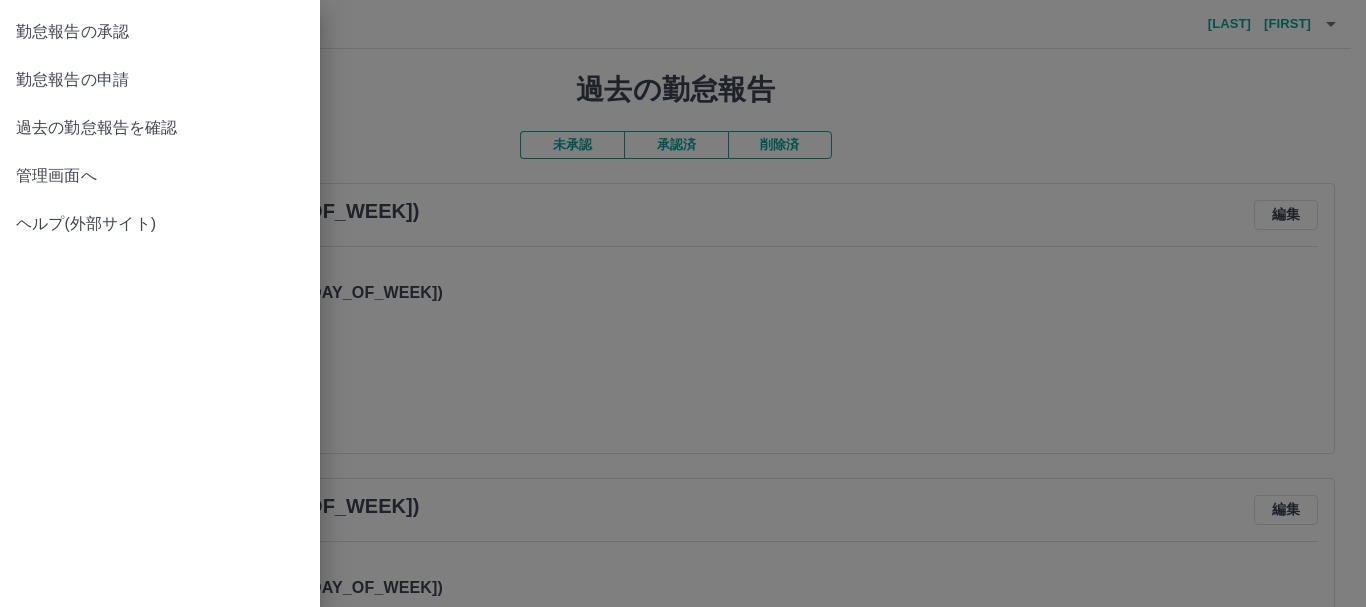 click on "管理画面へ" at bounding box center [160, 176] 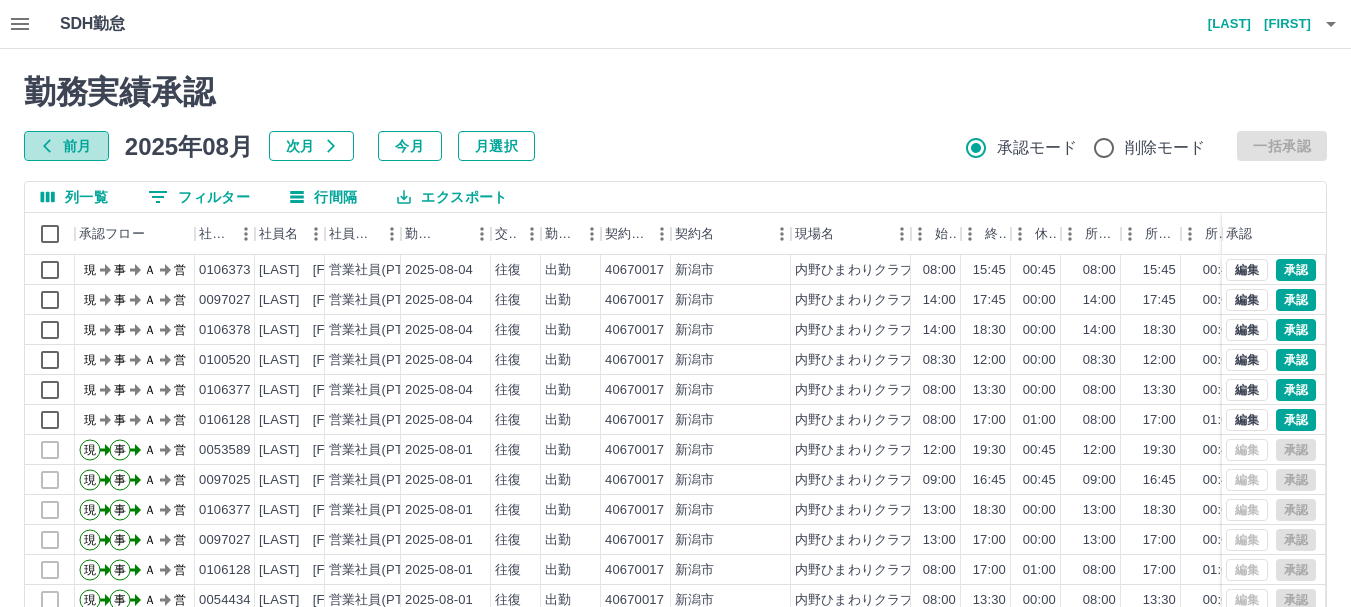 click on "前月" at bounding box center [66, 146] 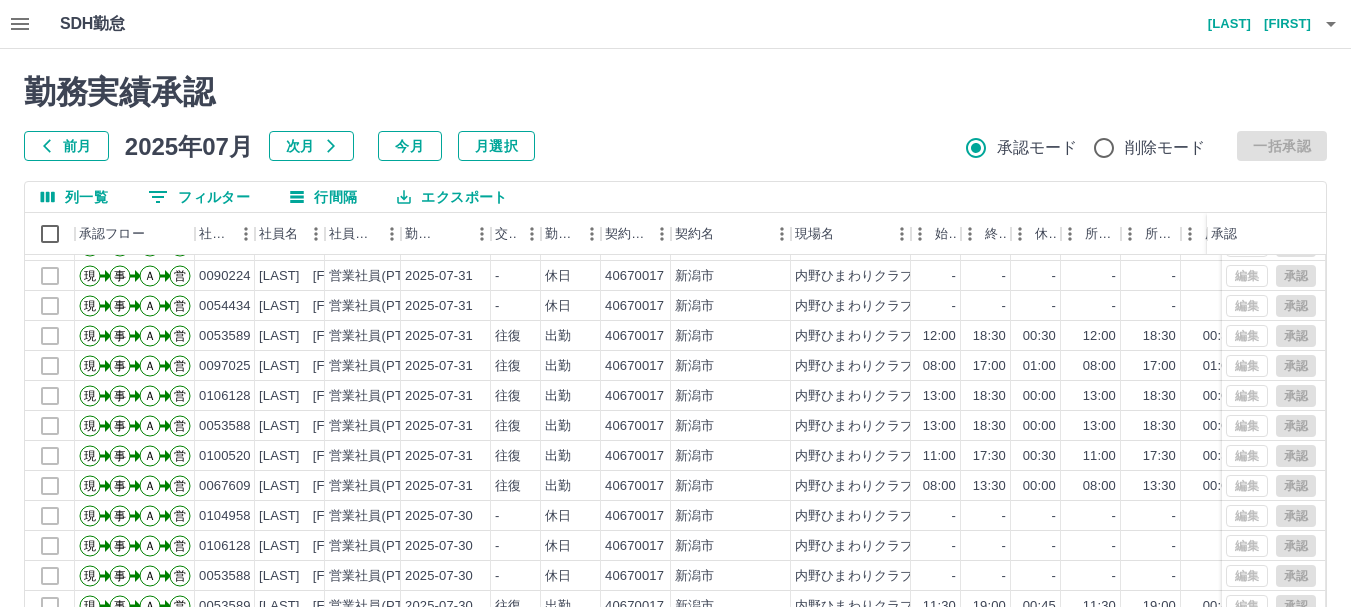 scroll, scrollTop: 102, scrollLeft: 0, axis: vertical 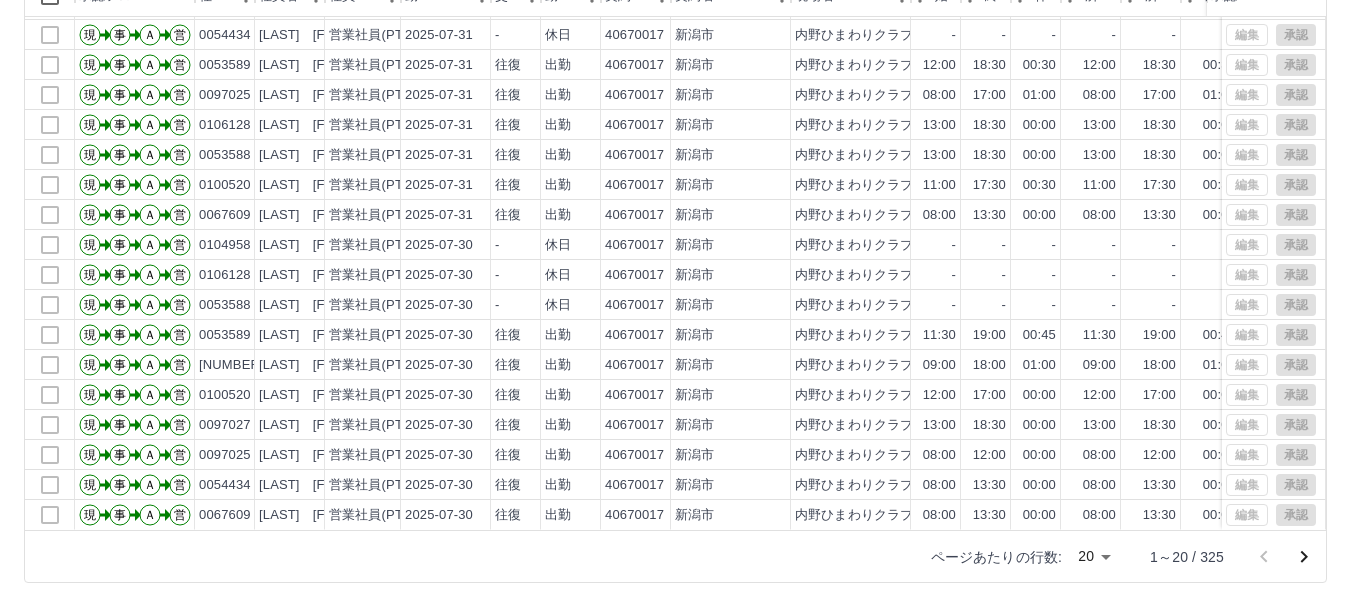 click 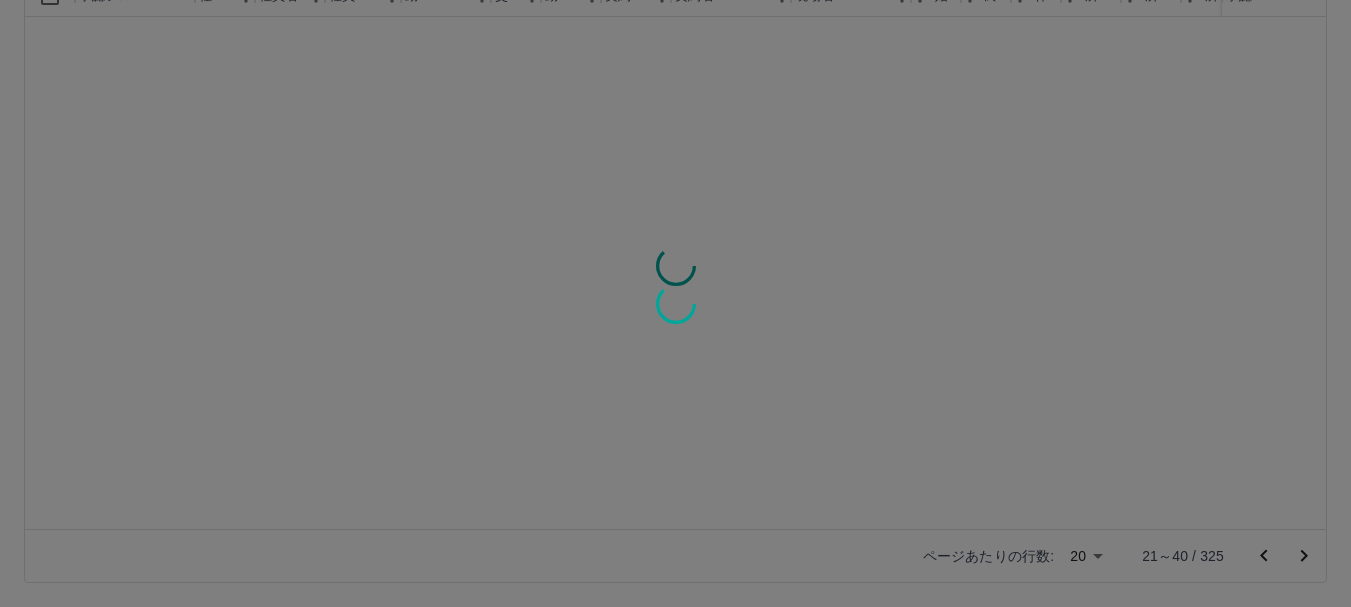 scroll, scrollTop: 0, scrollLeft: 0, axis: both 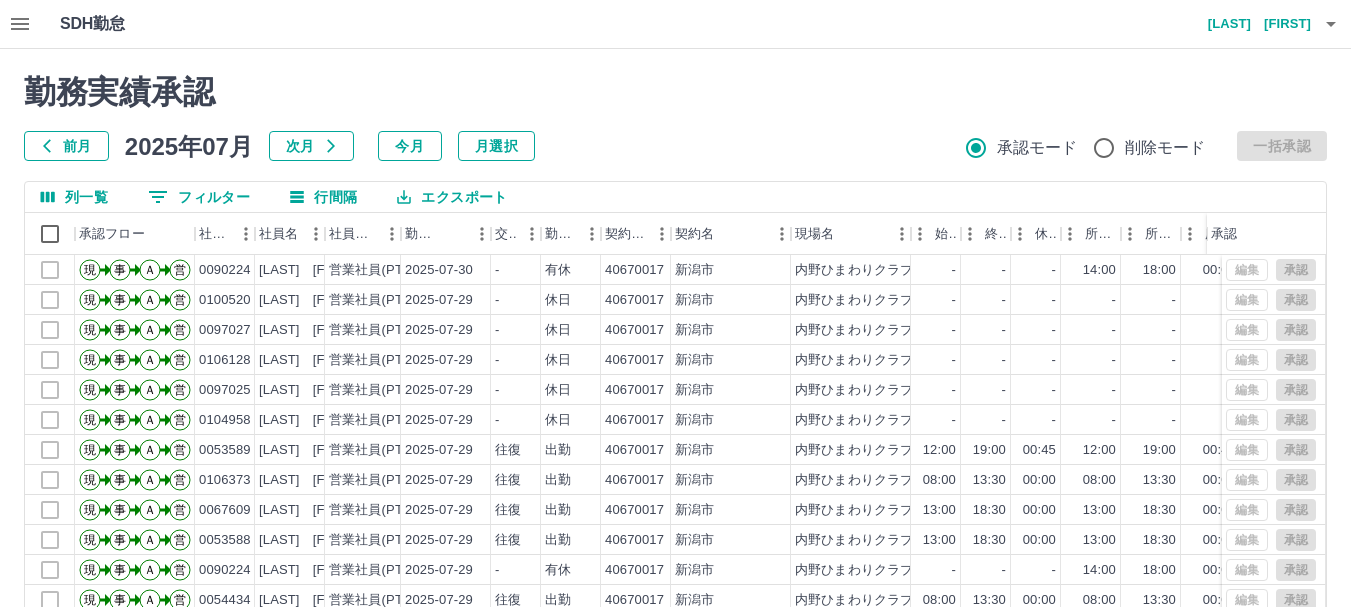 click on "エクスポート" at bounding box center [452, 197] 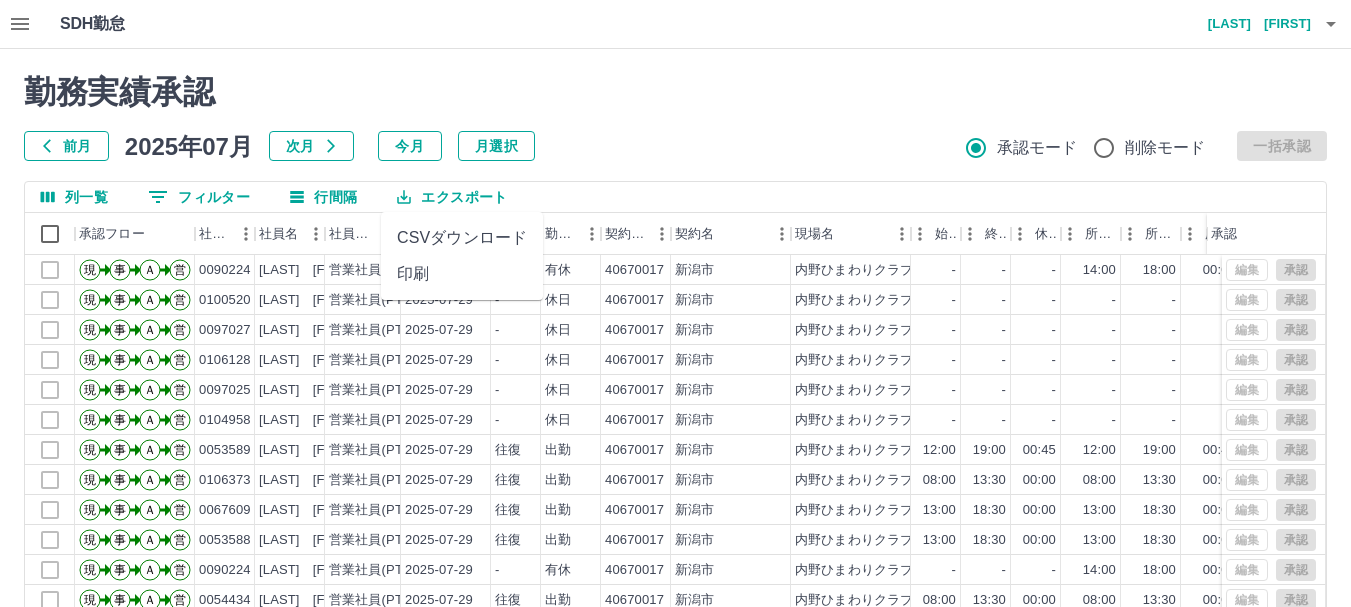 click on "印刷" at bounding box center (462, 274) 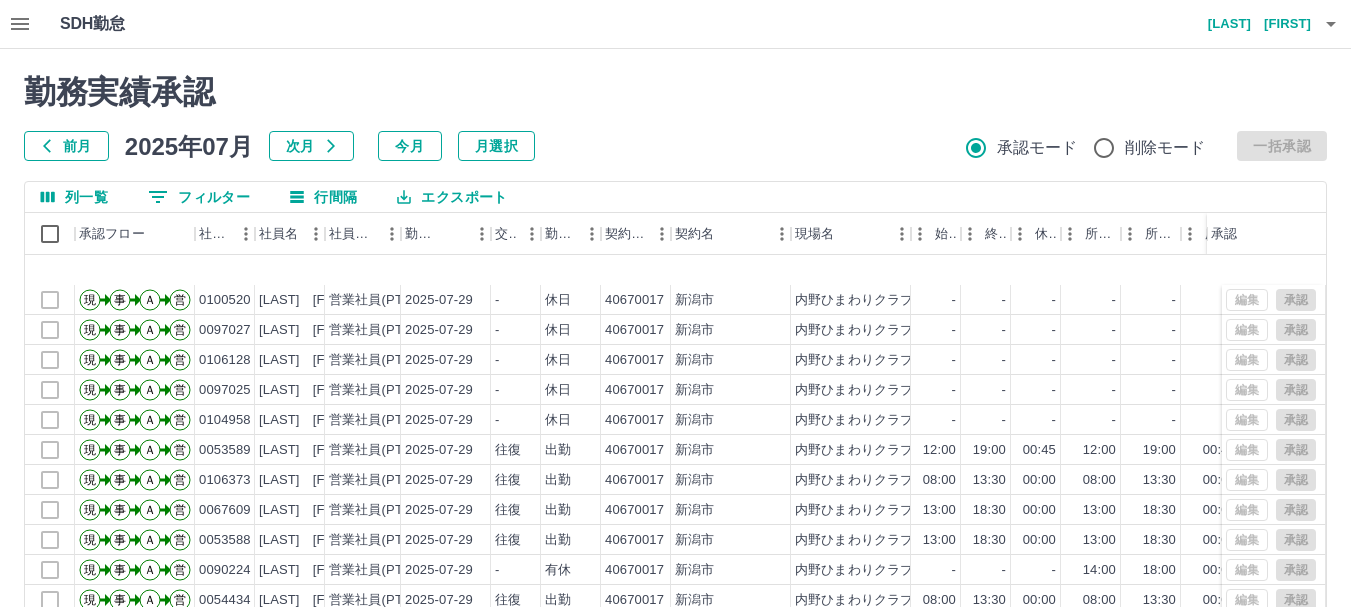 click 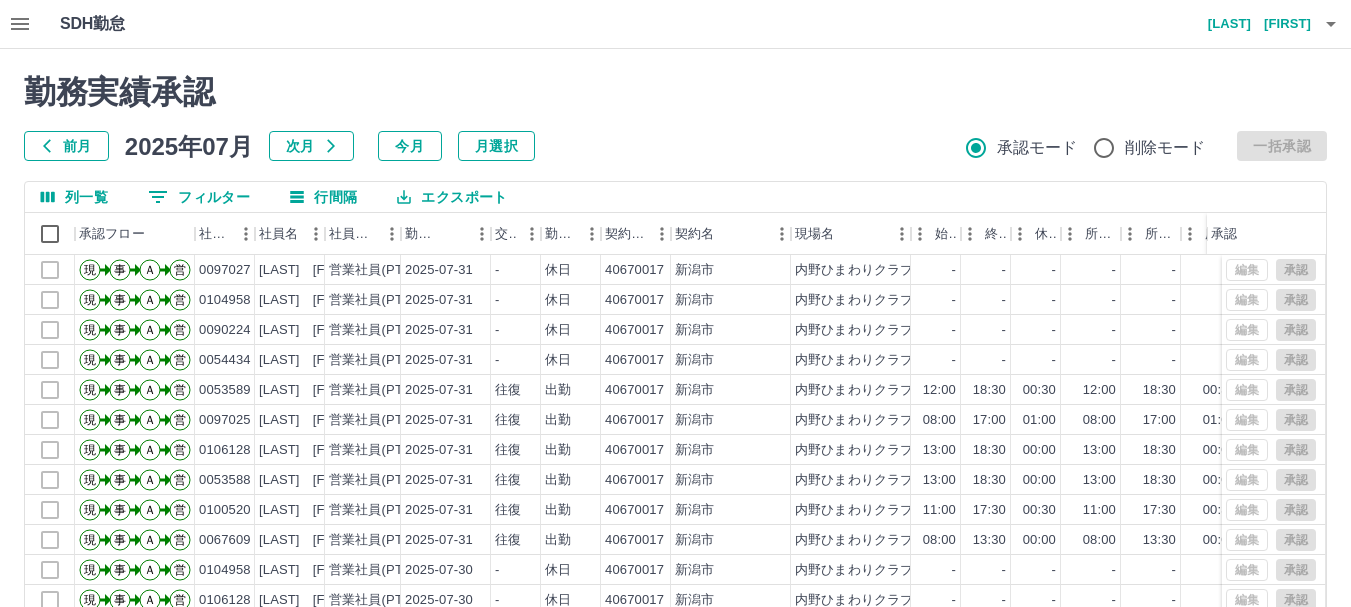 click on "エクスポート" at bounding box center [452, 197] 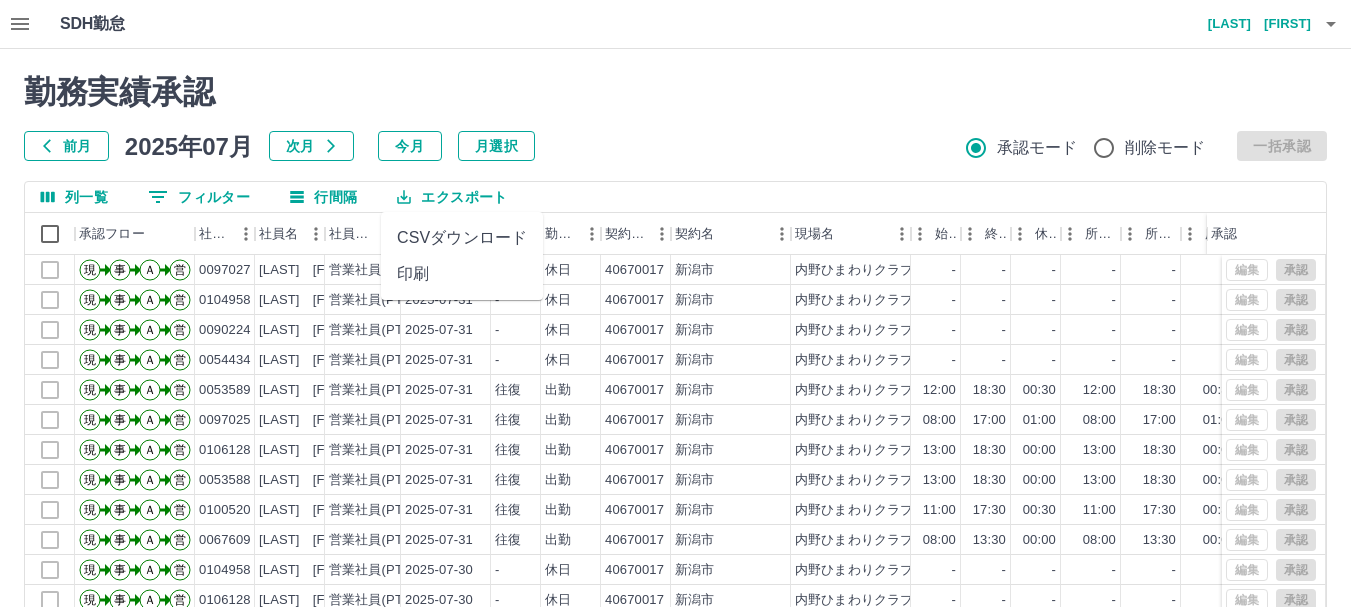 click on "印刷" at bounding box center [462, 274] 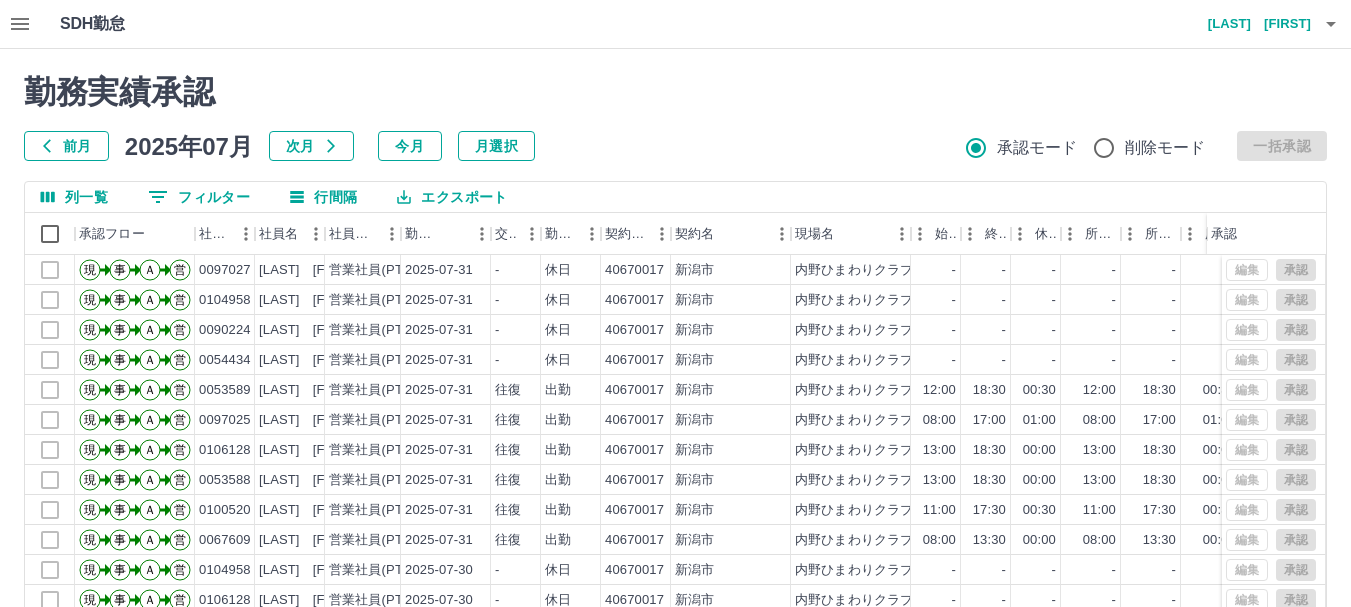click 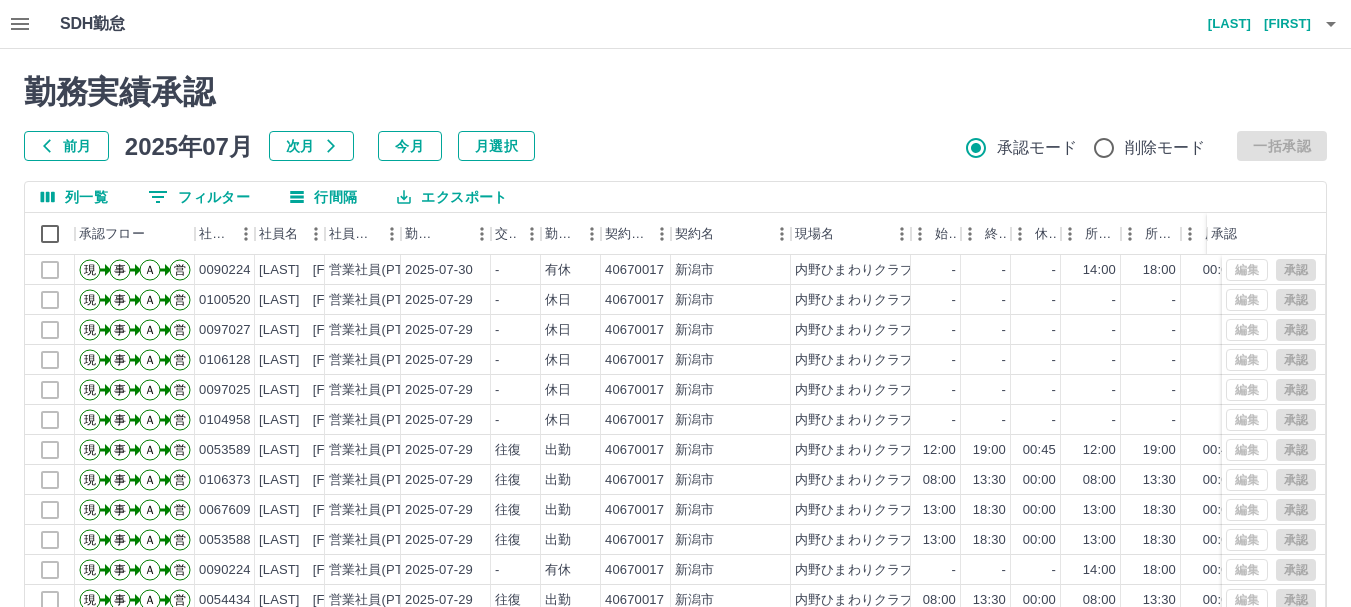 click on "エクスポート" at bounding box center (452, 197) 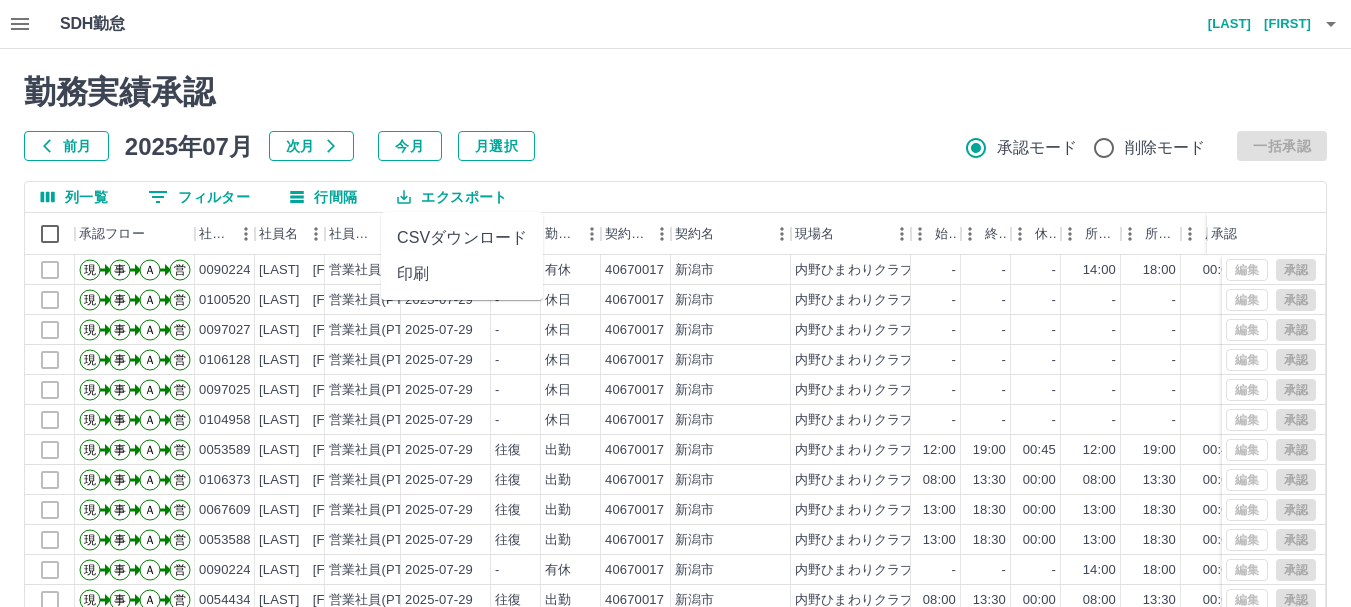 click on "印刷" at bounding box center (462, 274) 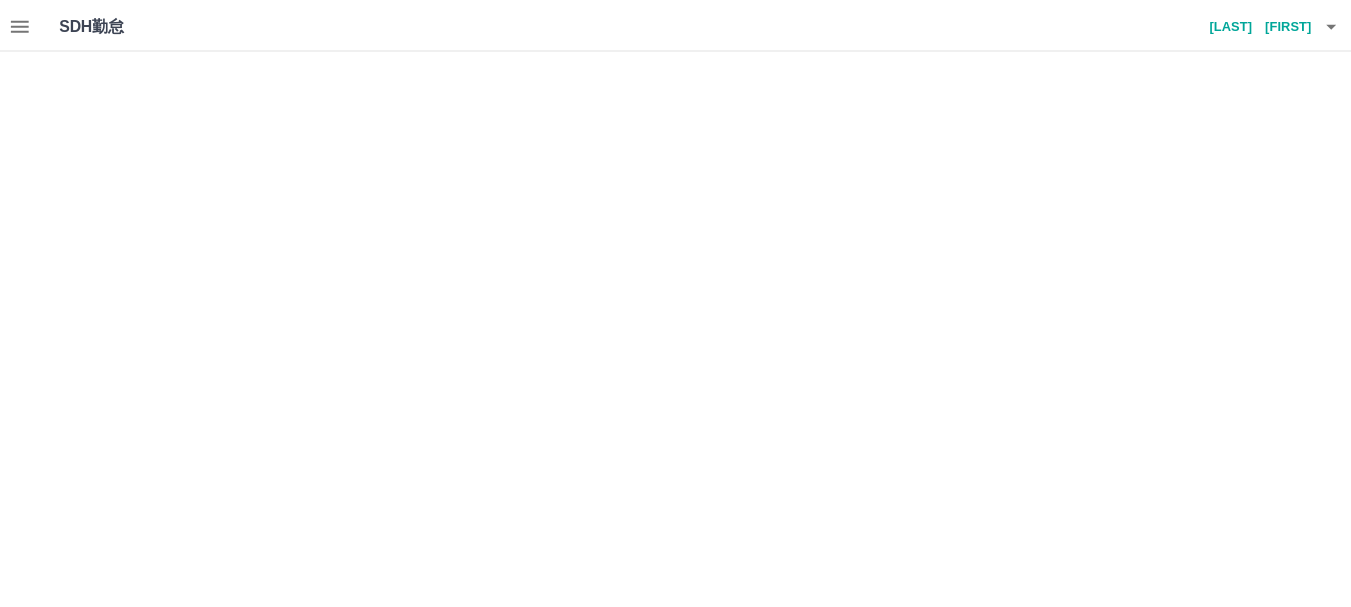 scroll, scrollTop: 0, scrollLeft: 0, axis: both 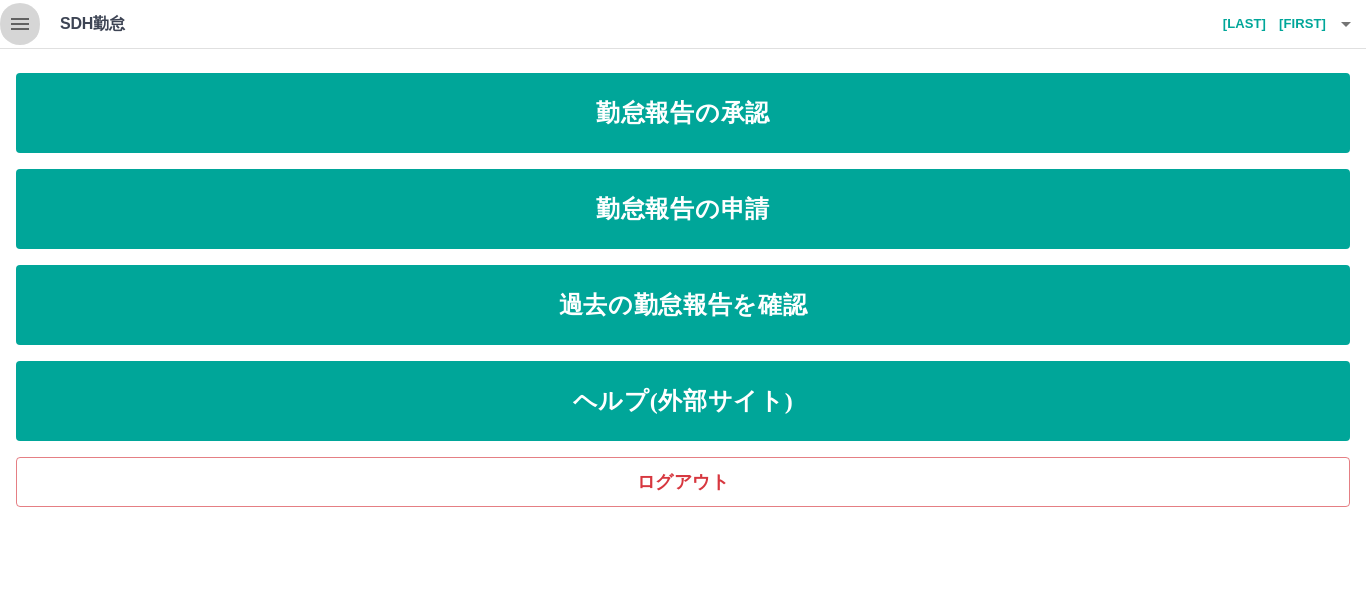 click 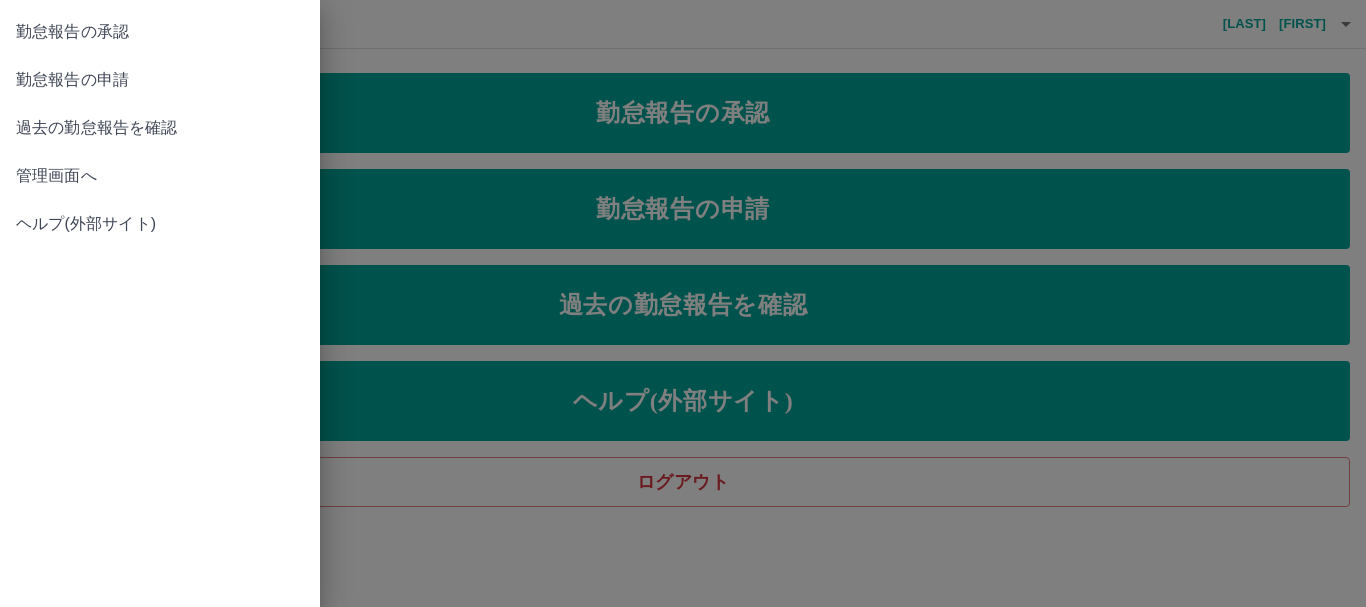 click on "管理画面へ" at bounding box center [160, 176] 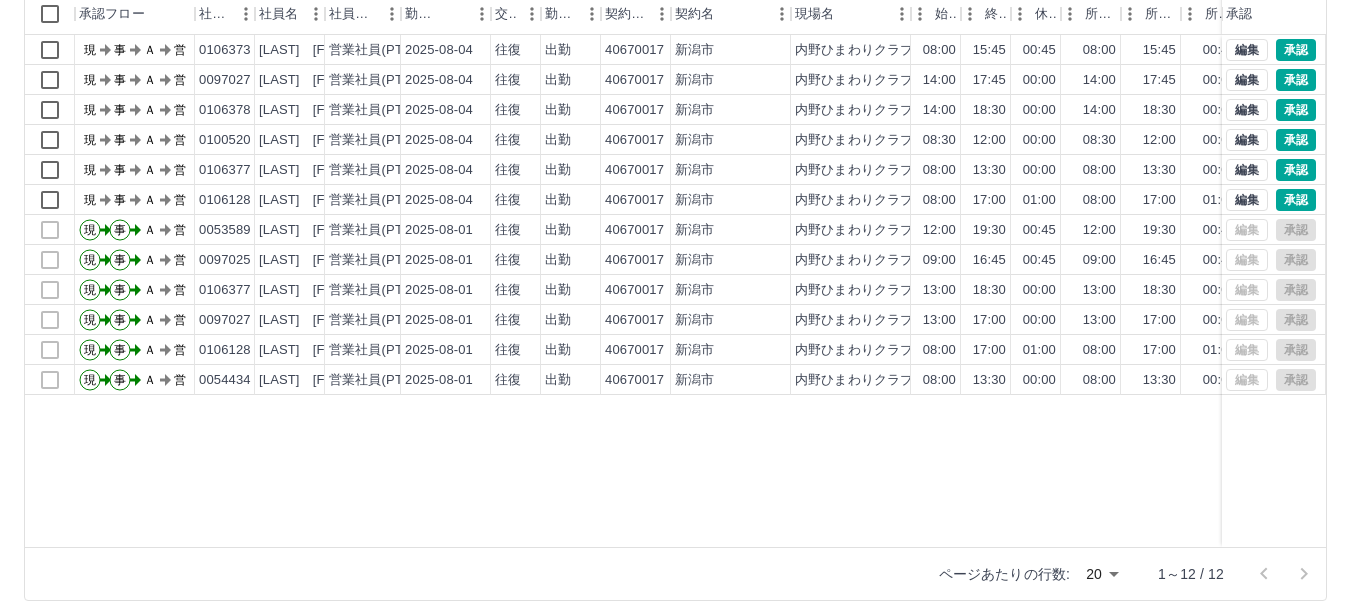 scroll, scrollTop: 238, scrollLeft: 0, axis: vertical 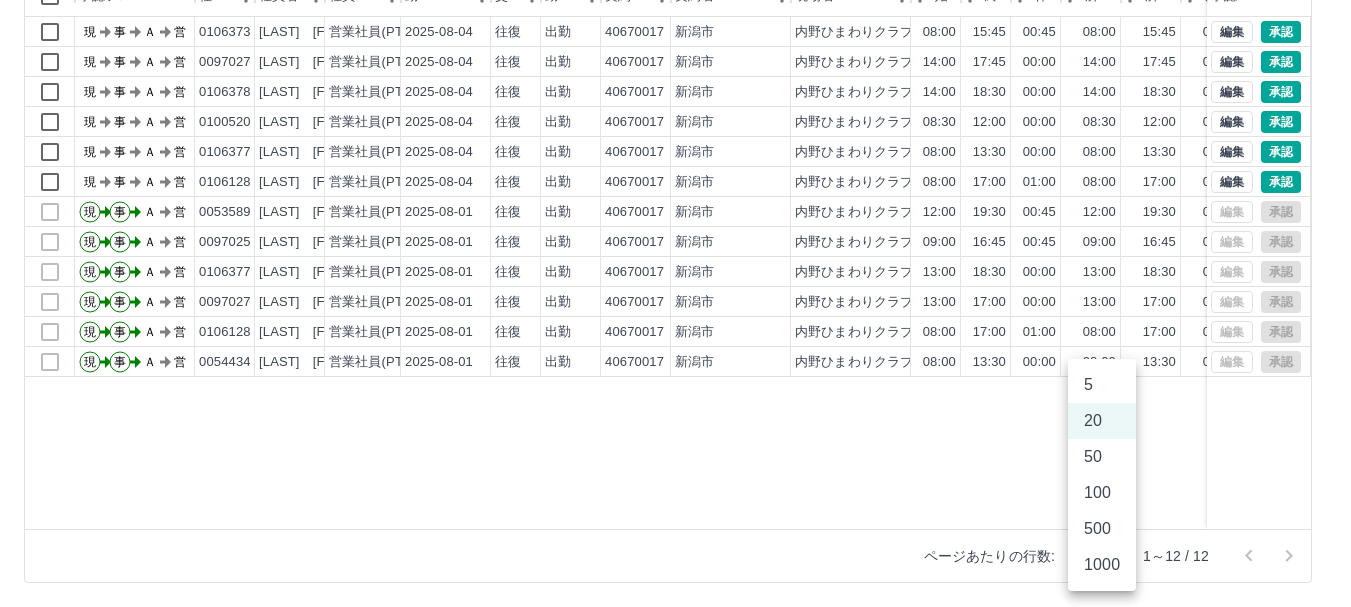 click on "SDH勤怠 丸山　静香 勤務実績承認 前月 2025年08月 次月 今月 月選択 承認モード 削除モード 一括承認 列一覧 0 フィルター 行間隔 エクスポート 承認フロー 社員番号 社員名 社員区分 勤務日 交通費 勤務区分 契約コード 契約名 現場名 始業 終業 休憩 所定開始 所定終業 所定休憩 拘束 勤務 遅刻等 コメント ステータス 承認 現 事 Ａ 営 0106373 関谷　真桜 営業社員(PT契約) 2025-08-04 往復 出勤 40670017 新潟市 内野ひまわりクラブ第2 08:00 15:45 00:45 08:00 15:45 00:45 07:45 07:00 00:00 現場責任者承認待 現 事 Ａ 営 0097027 皆川　莉香 営業社員(PT契約) 2025-08-04 往復 出勤 40670017 新潟市 内野ひまわりクラブ第2 14:00 17:45 00:00 14:00 17:45 00:00 03:45 03:45 00:00 現場責任者承認待 現 事 Ａ 営 0106378 町永　一桜 営業社員(PT契約) 2025-08-04 往復 出勤 40670017 新潟市 内野ひまわりクラブ第2 14:00 18:30 00:00" at bounding box center (675, 184) 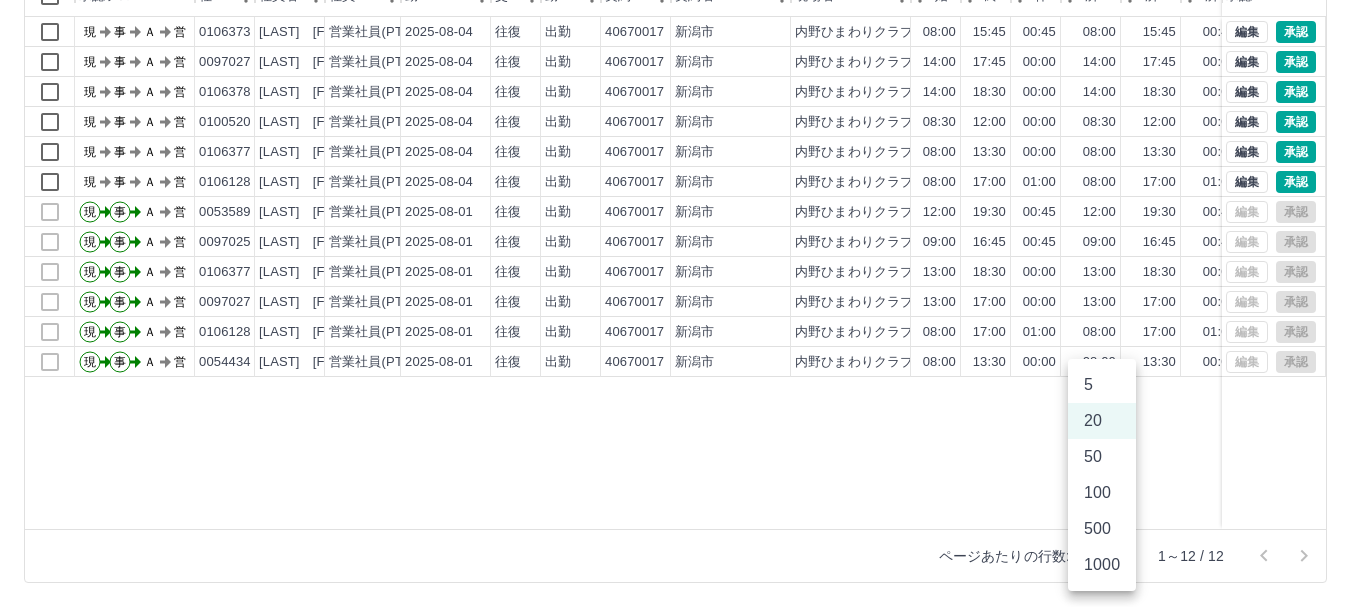 click at bounding box center [683, 303] 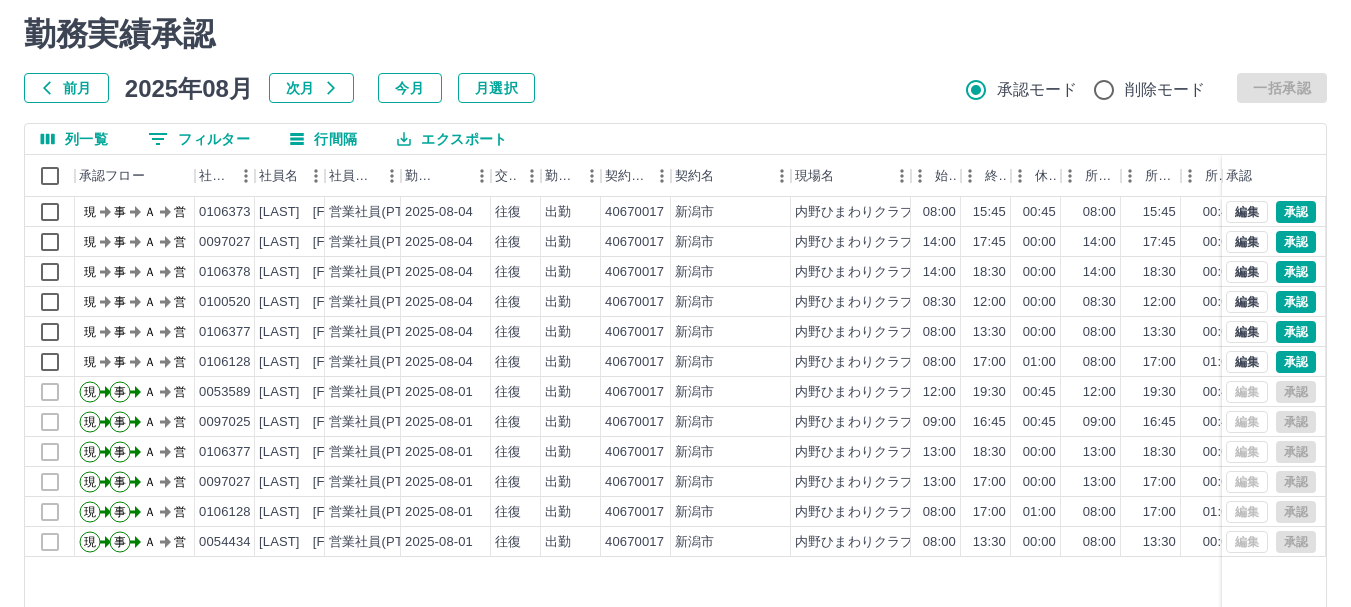 scroll, scrollTop: 0, scrollLeft: 0, axis: both 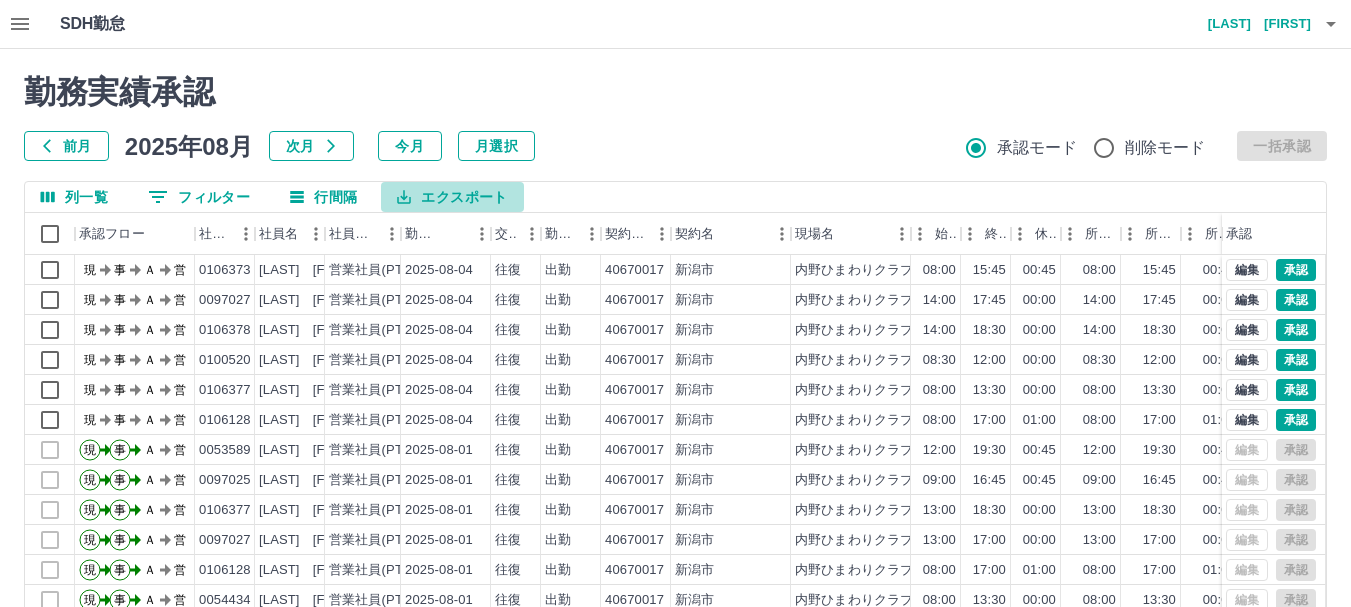 click on "エクスポート" at bounding box center [452, 197] 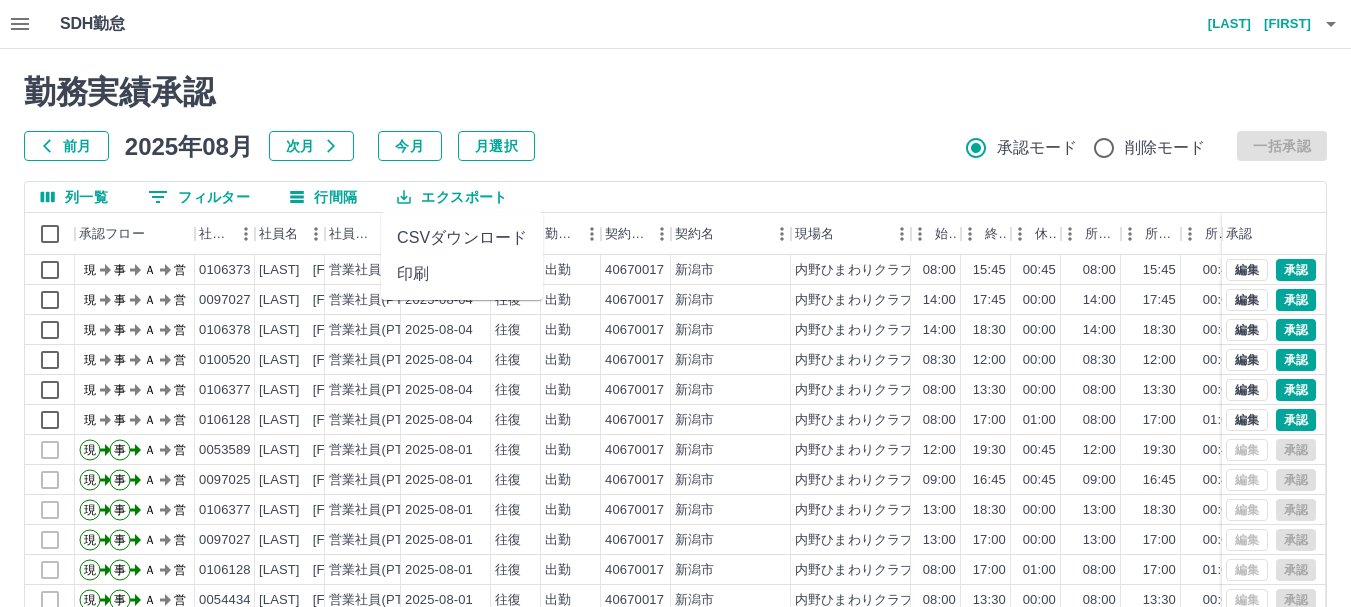 click on "印刷" at bounding box center (462, 274) 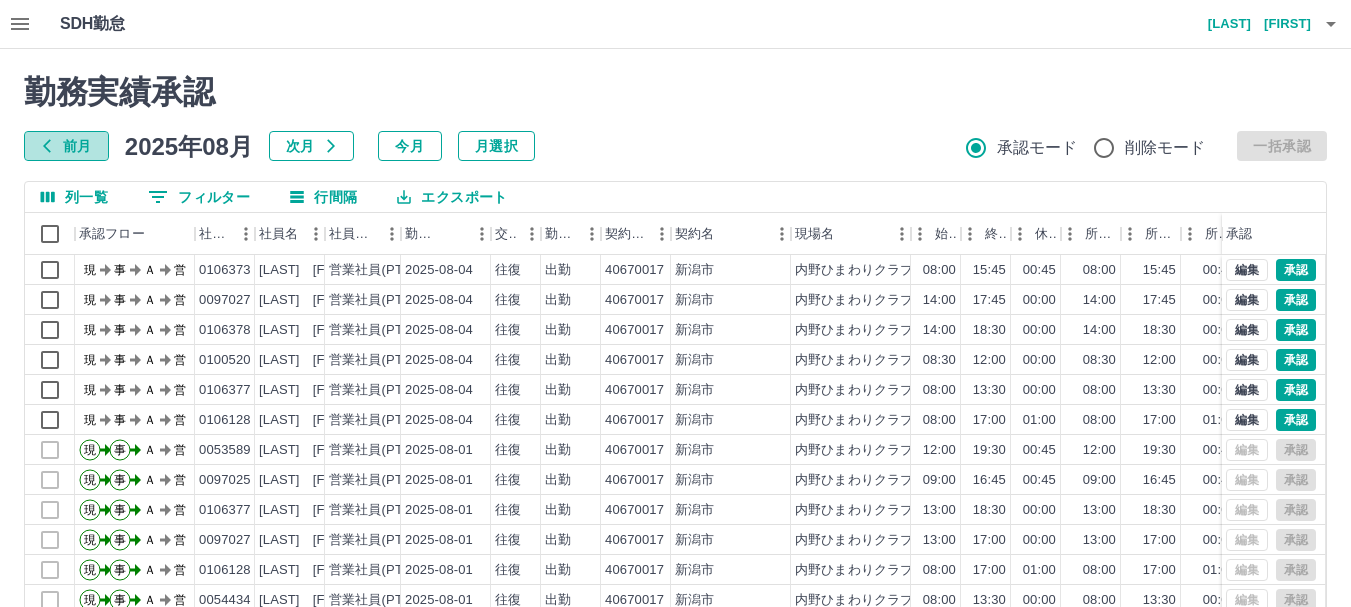 click on "前月" at bounding box center [66, 146] 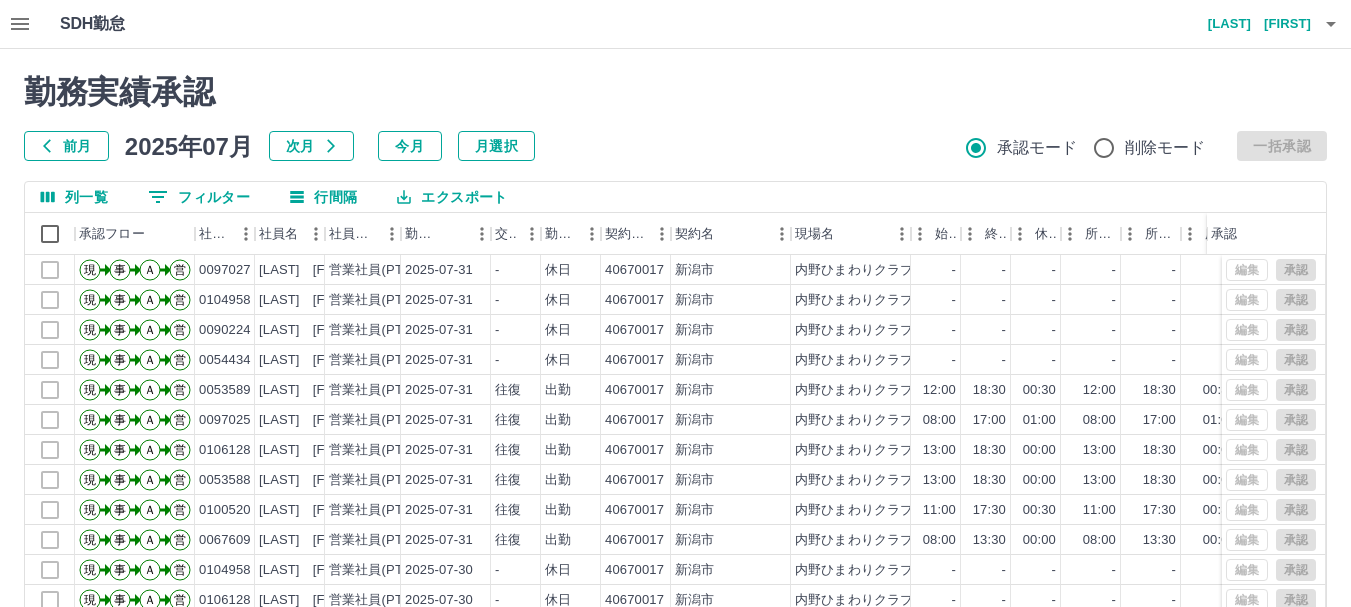 click on "エクスポート" at bounding box center [452, 197] 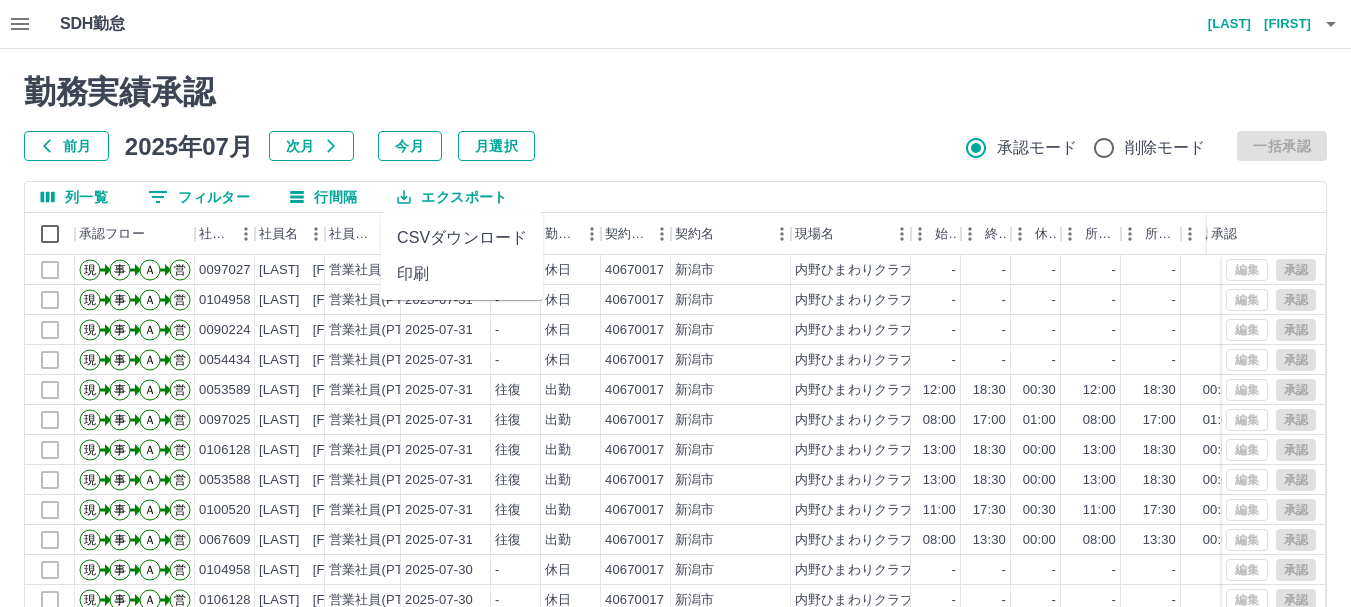 click on "印刷" at bounding box center [462, 274] 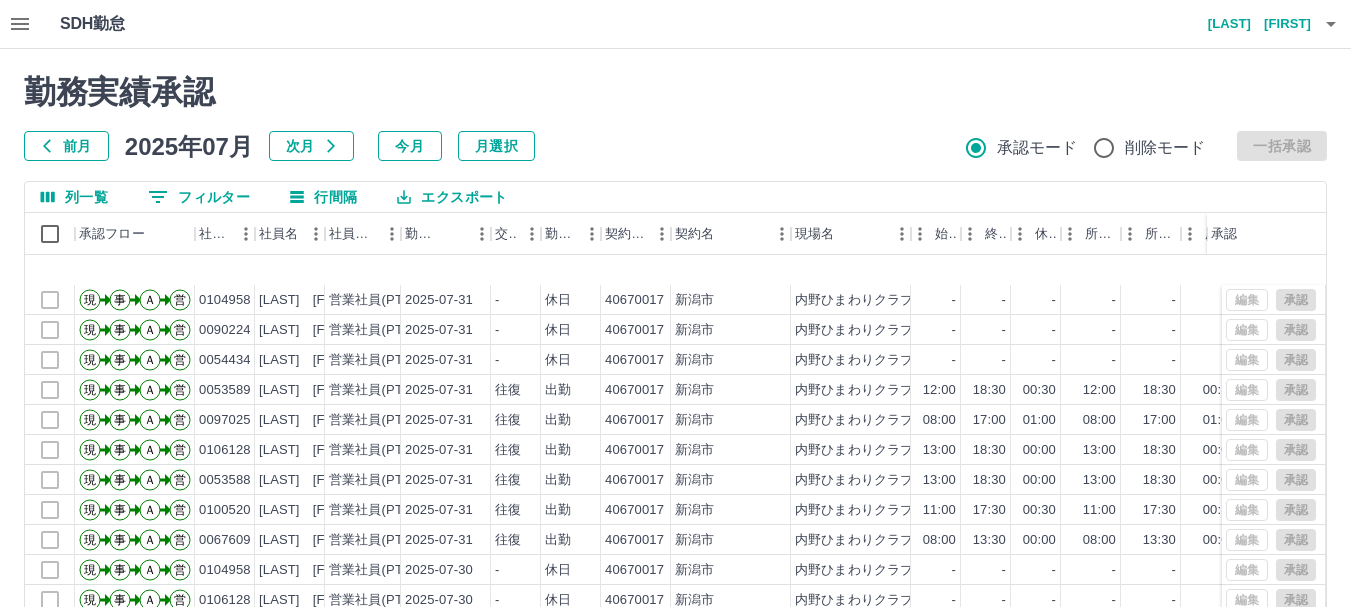 click at bounding box center [1304, 795] 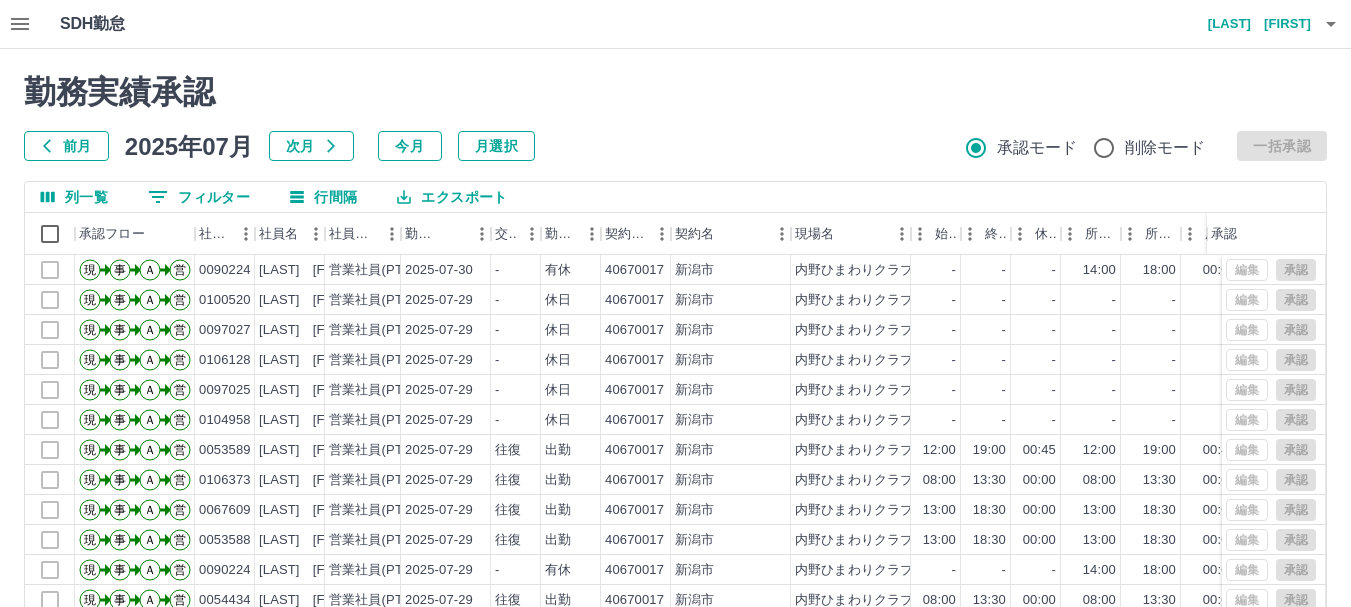 click on "エクスポート" at bounding box center [452, 197] 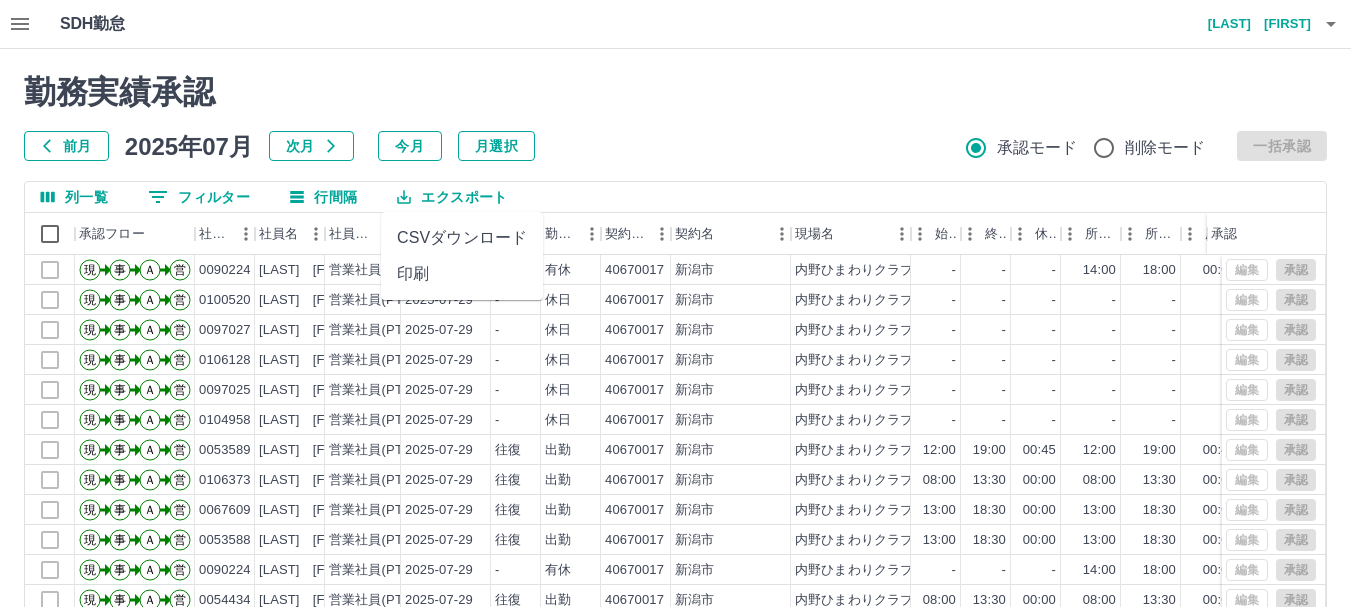 click on "印刷" at bounding box center (462, 274) 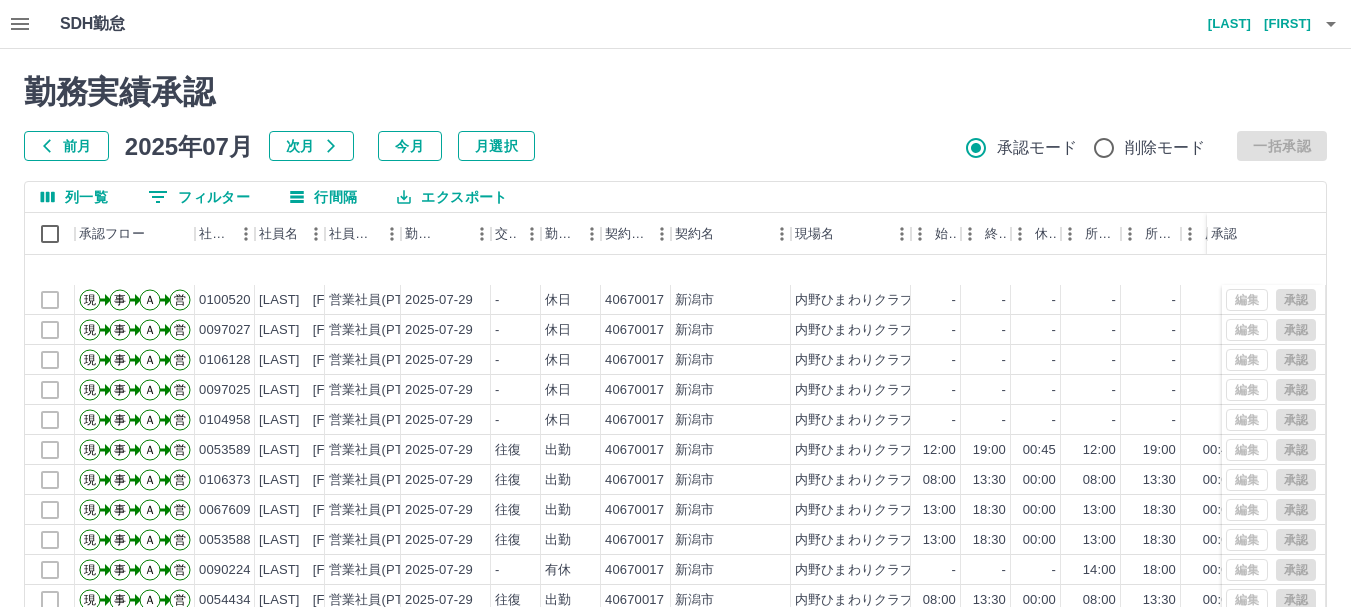click 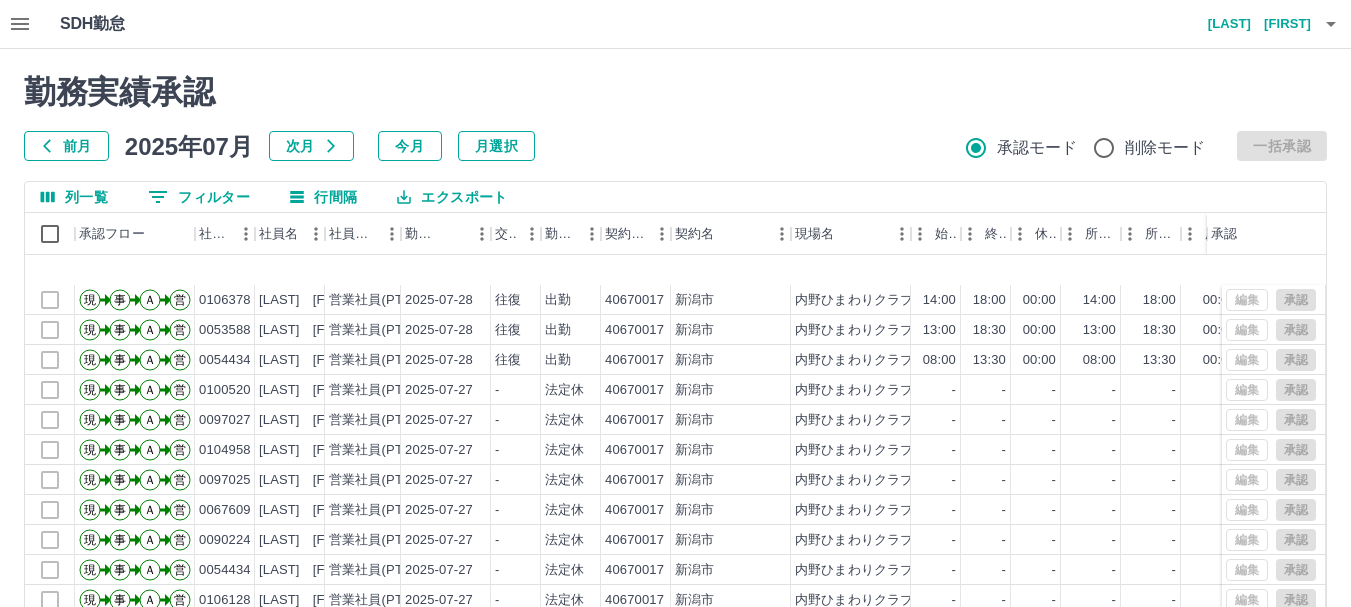click on "エクスポート" at bounding box center [452, 197] 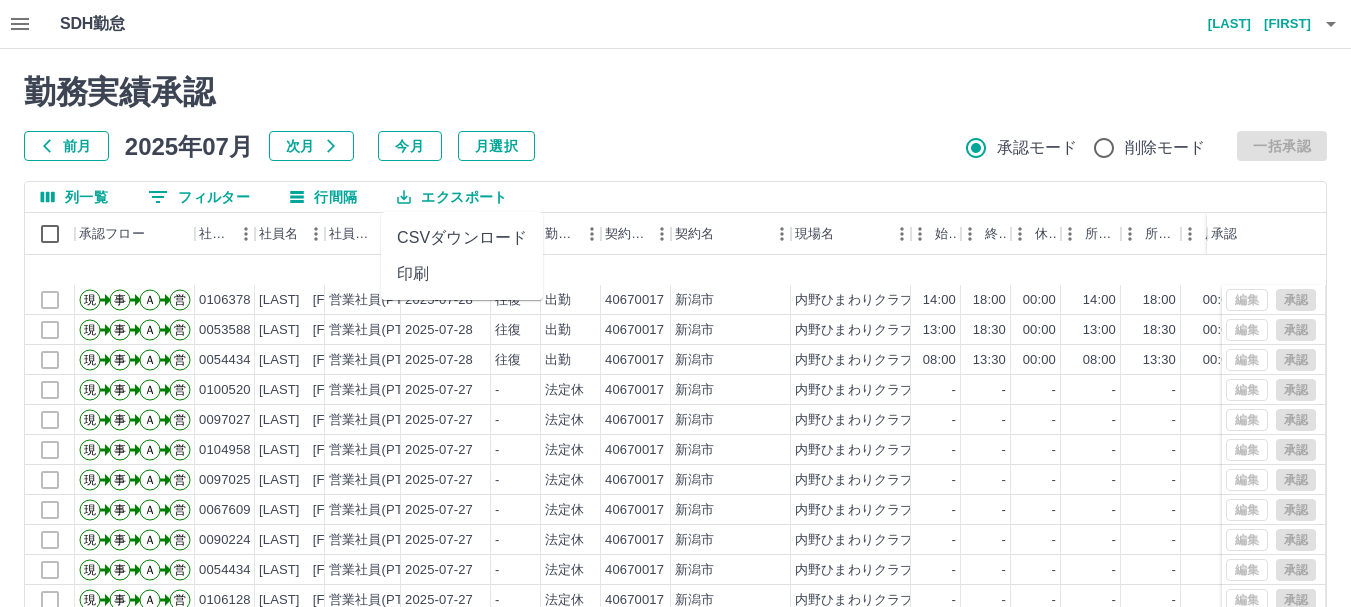 click on "印刷" at bounding box center (462, 274) 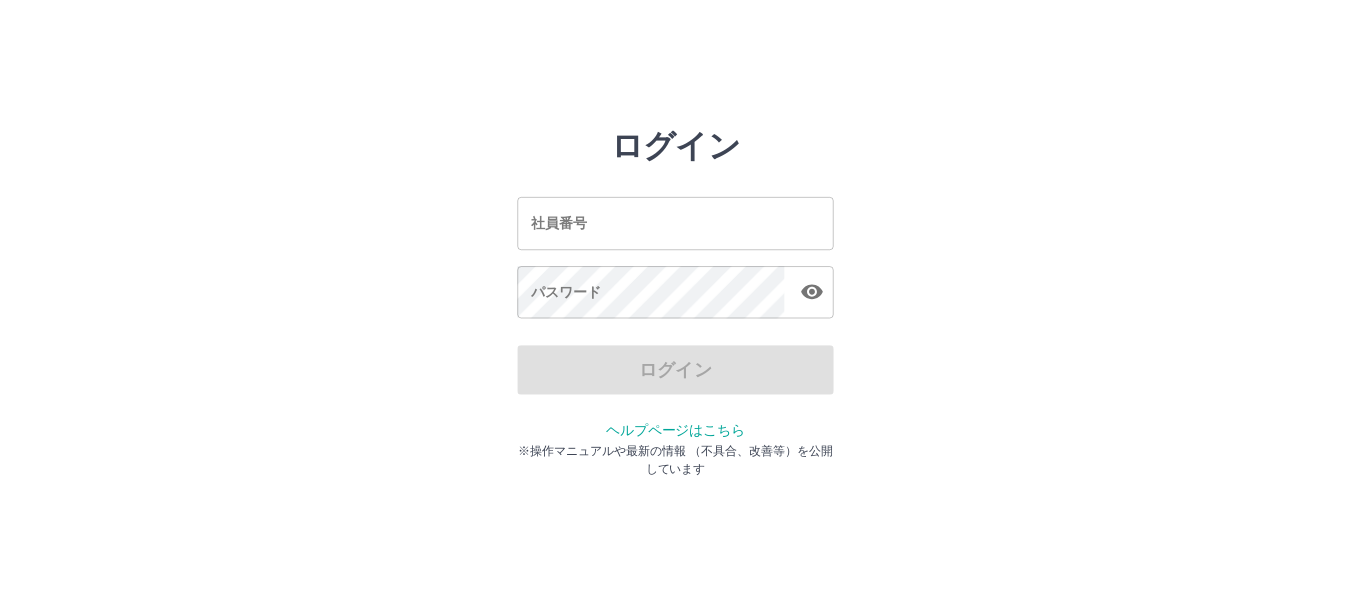 scroll, scrollTop: 0, scrollLeft: 0, axis: both 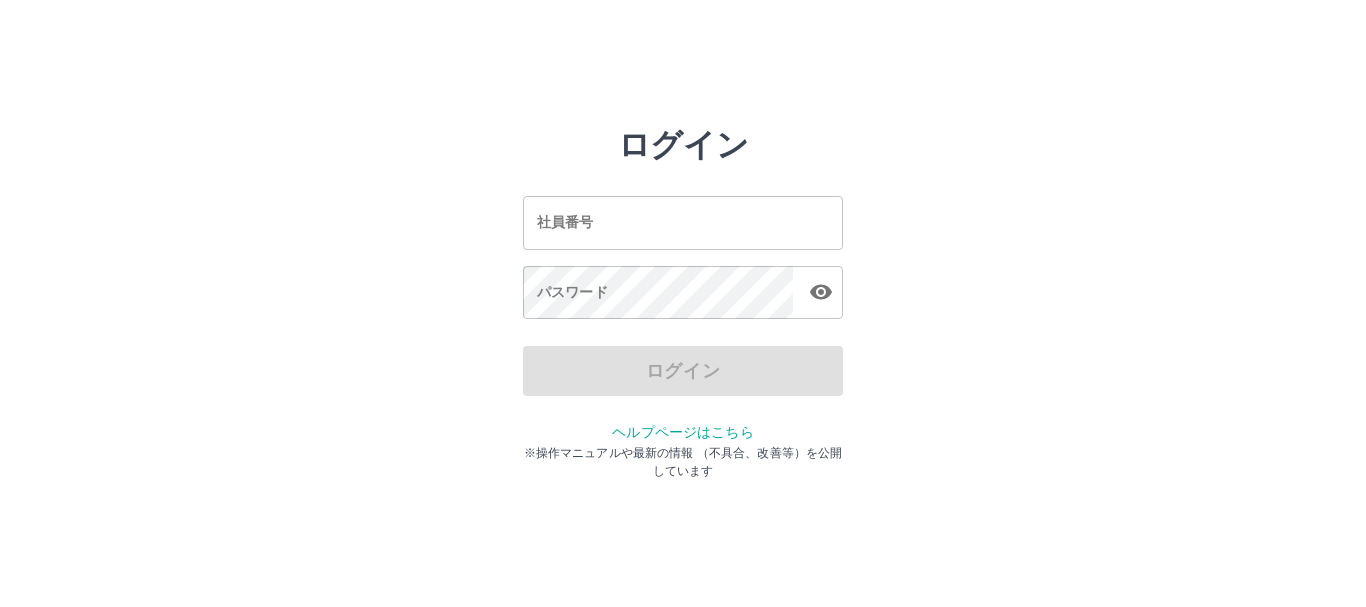 drag, startPoint x: 0, startPoint y: 0, endPoint x: 545, endPoint y: 240, distance: 595.50397 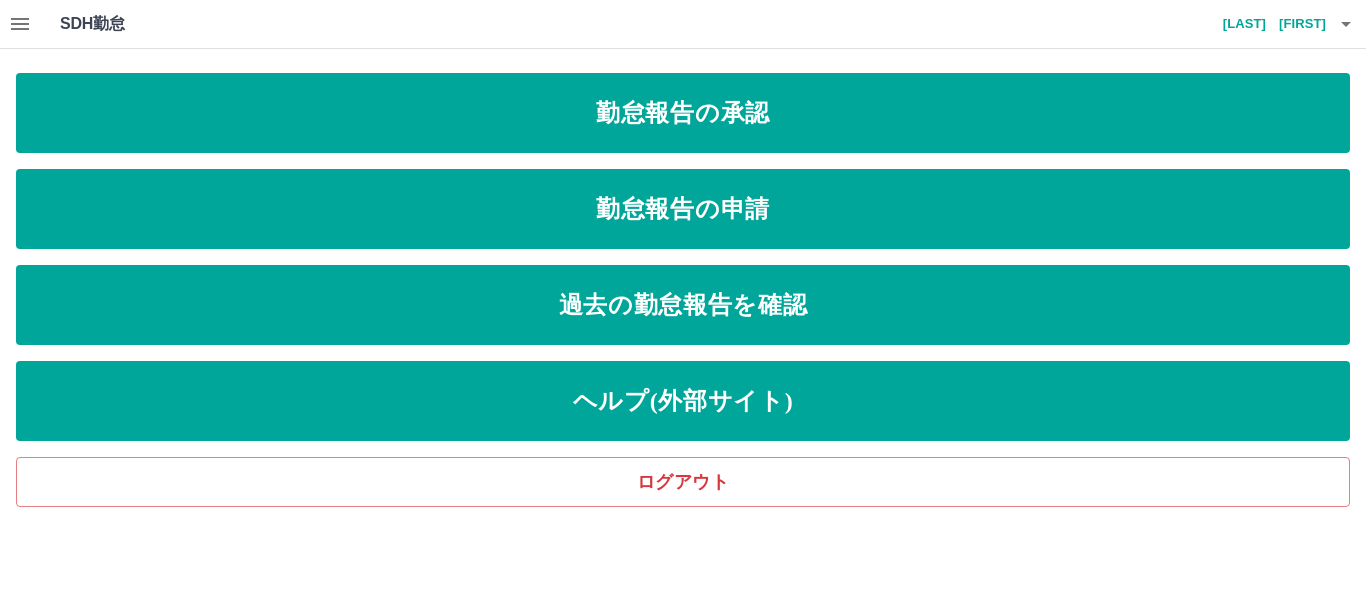 click at bounding box center [20, 24] 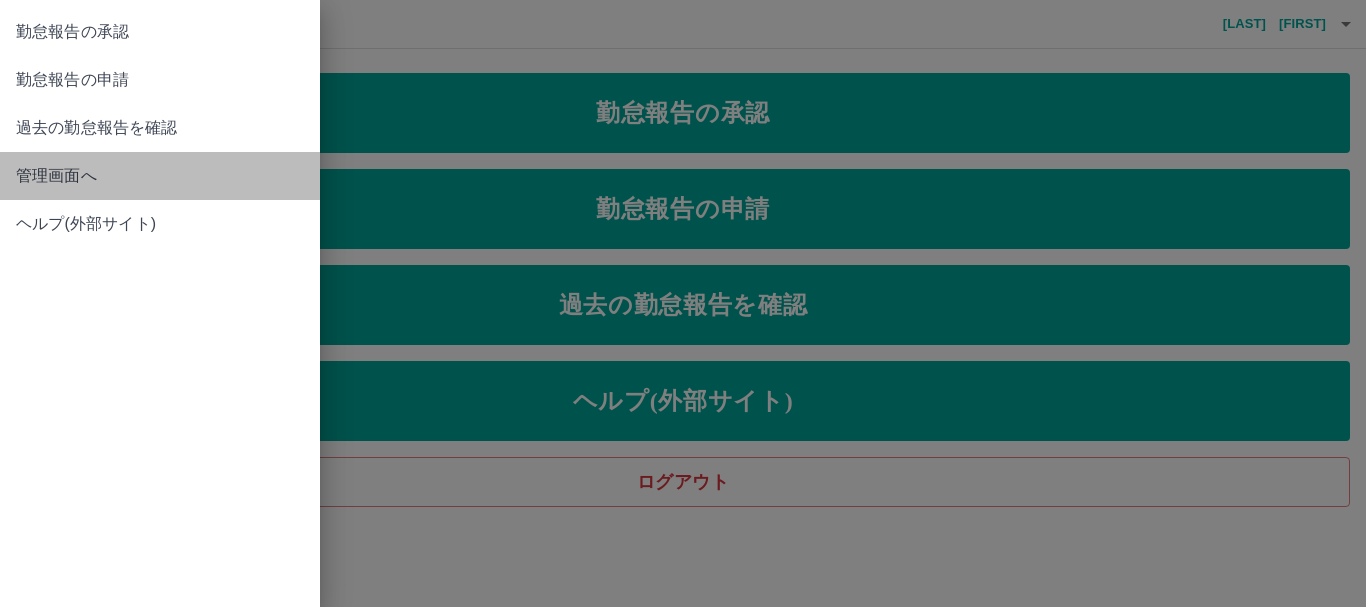 click on "管理画面へ" at bounding box center (160, 176) 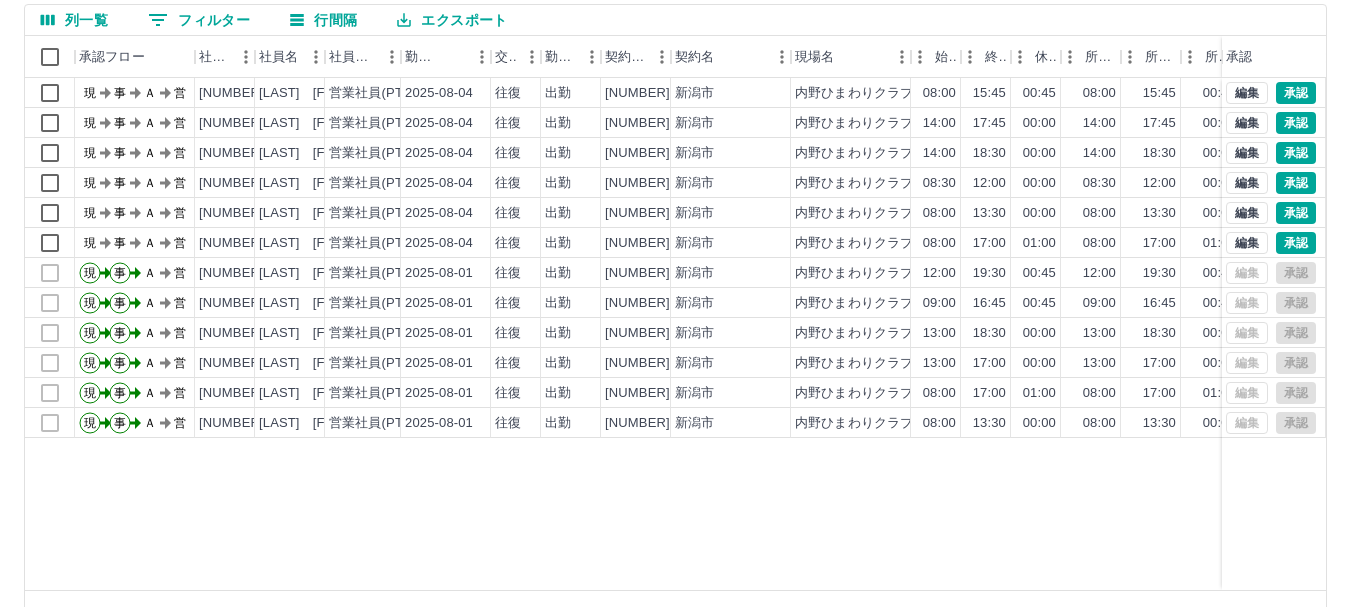 scroll, scrollTop: 0, scrollLeft: 0, axis: both 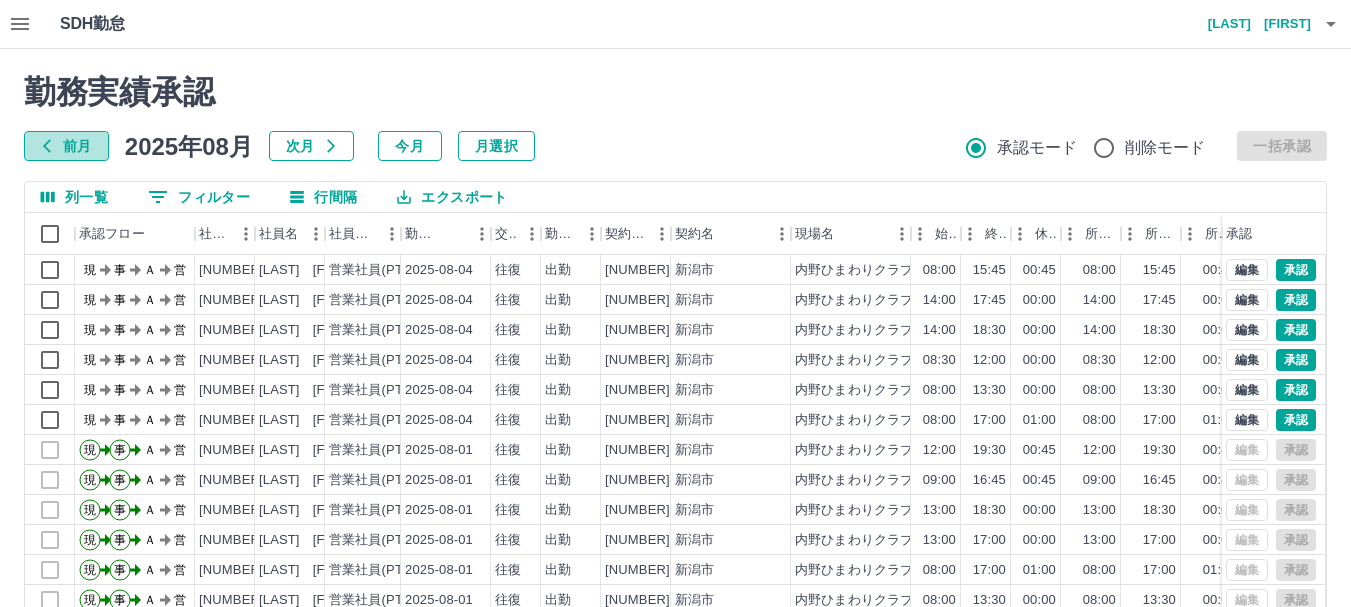 click on "前月" at bounding box center [66, 146] 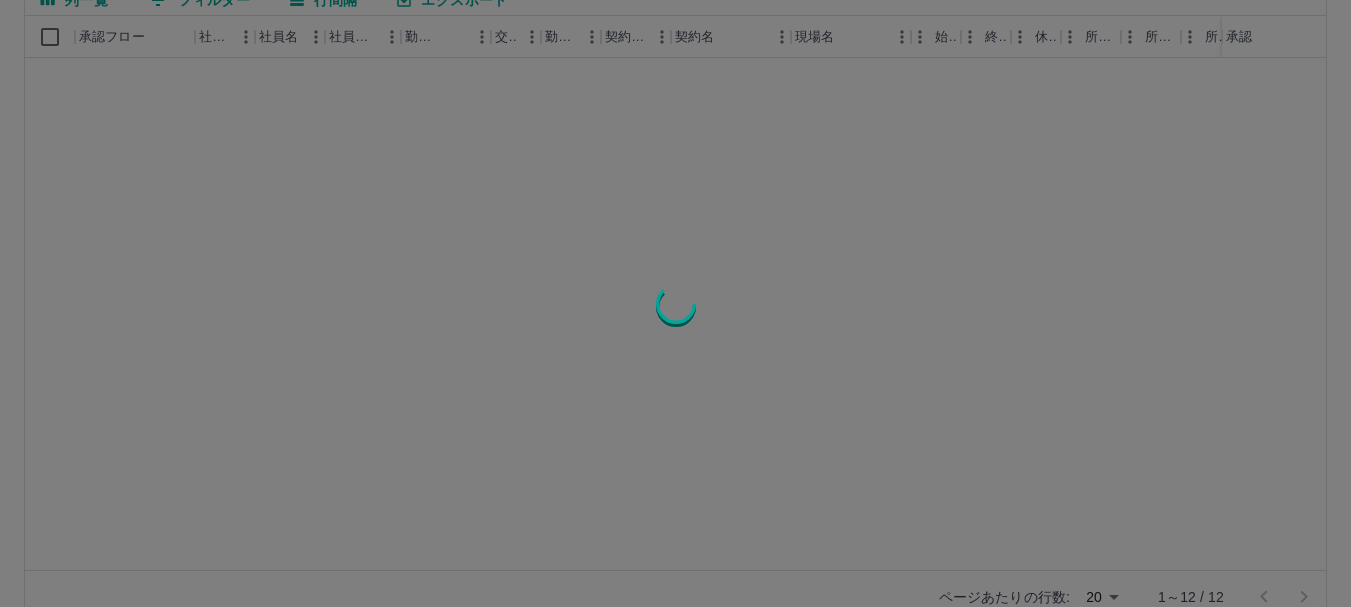 scroll, scrollTop: 238, scrollLeft: 0, axis: vertical 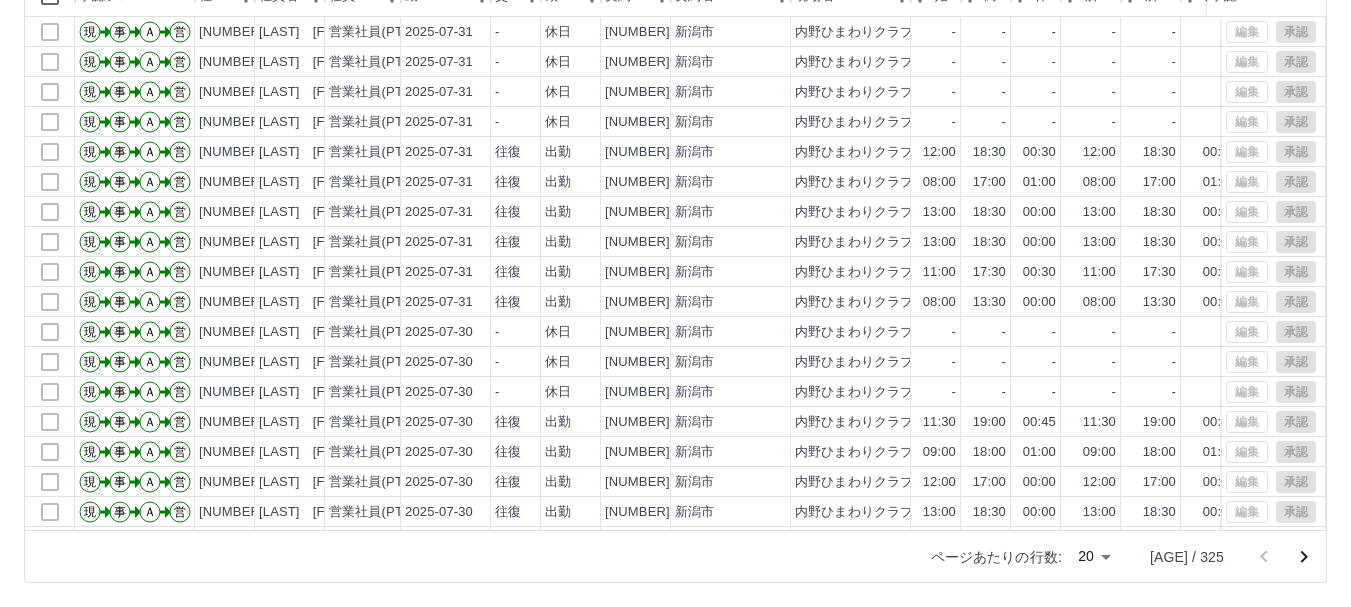 click at bounding box center [1304, 557] 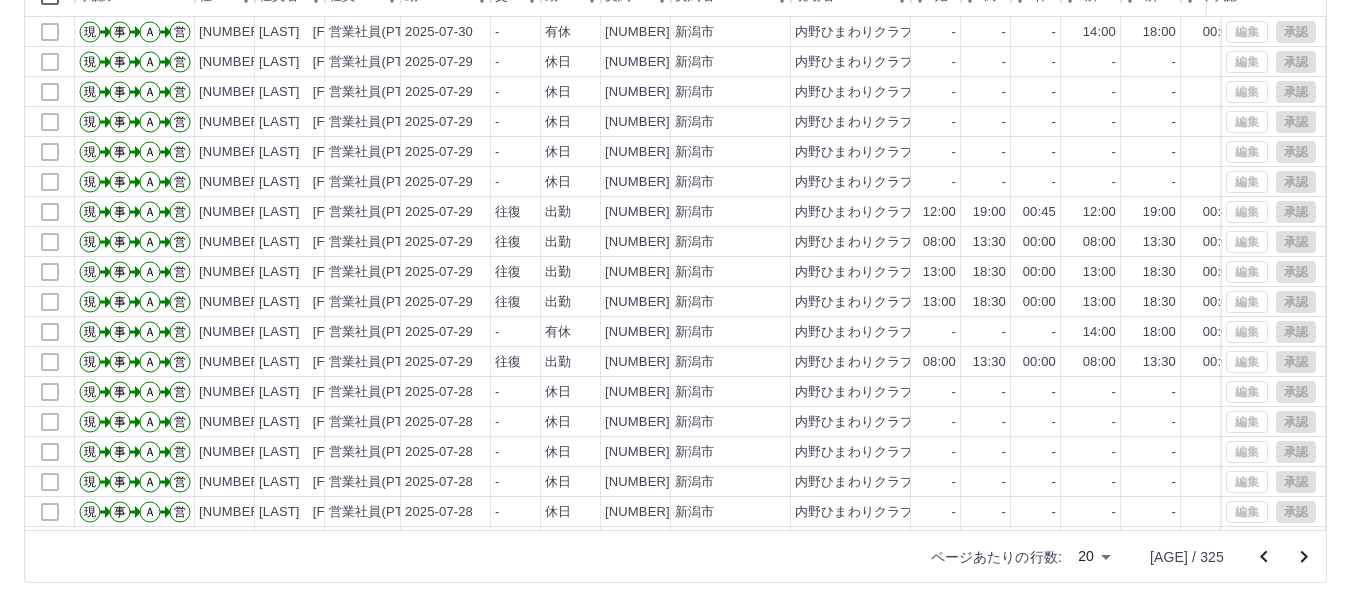 click 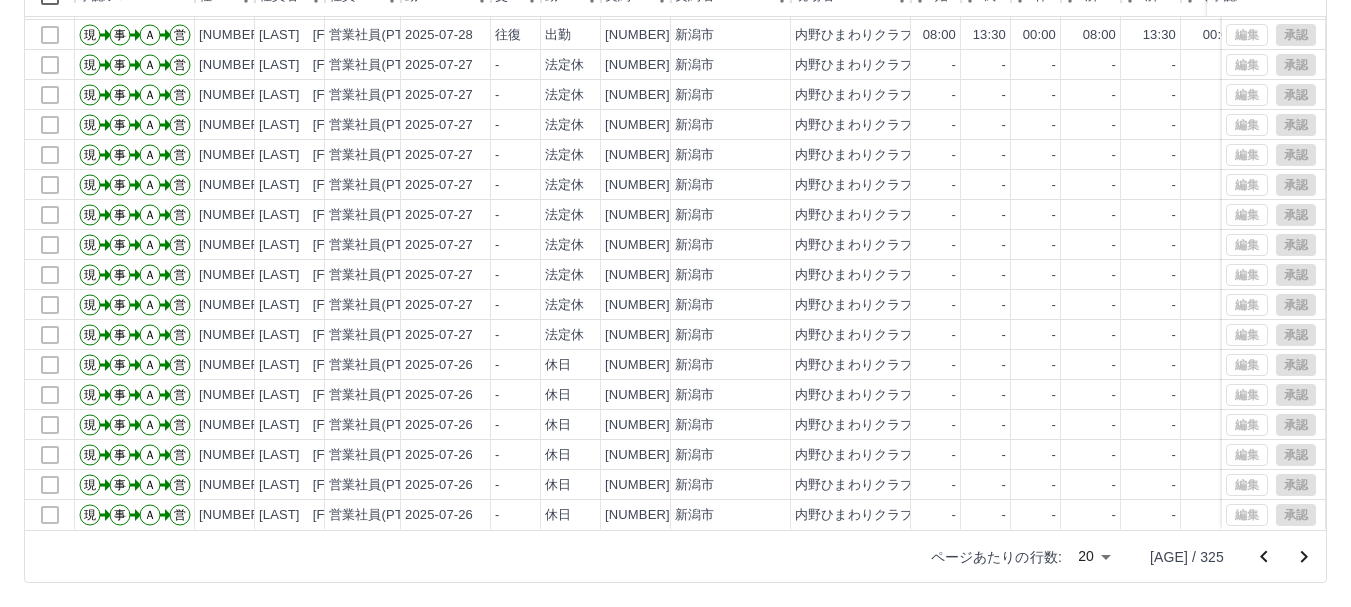 scroll, scrollTop: 0, scrollLeft: 0, axis: both 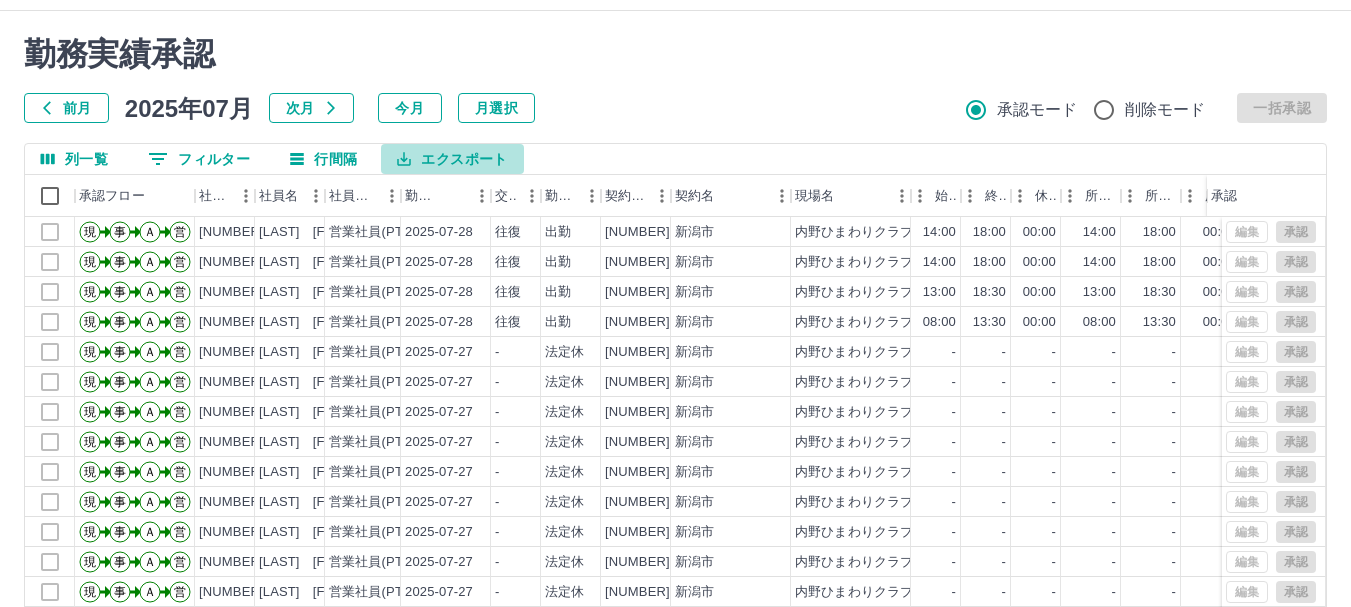 click 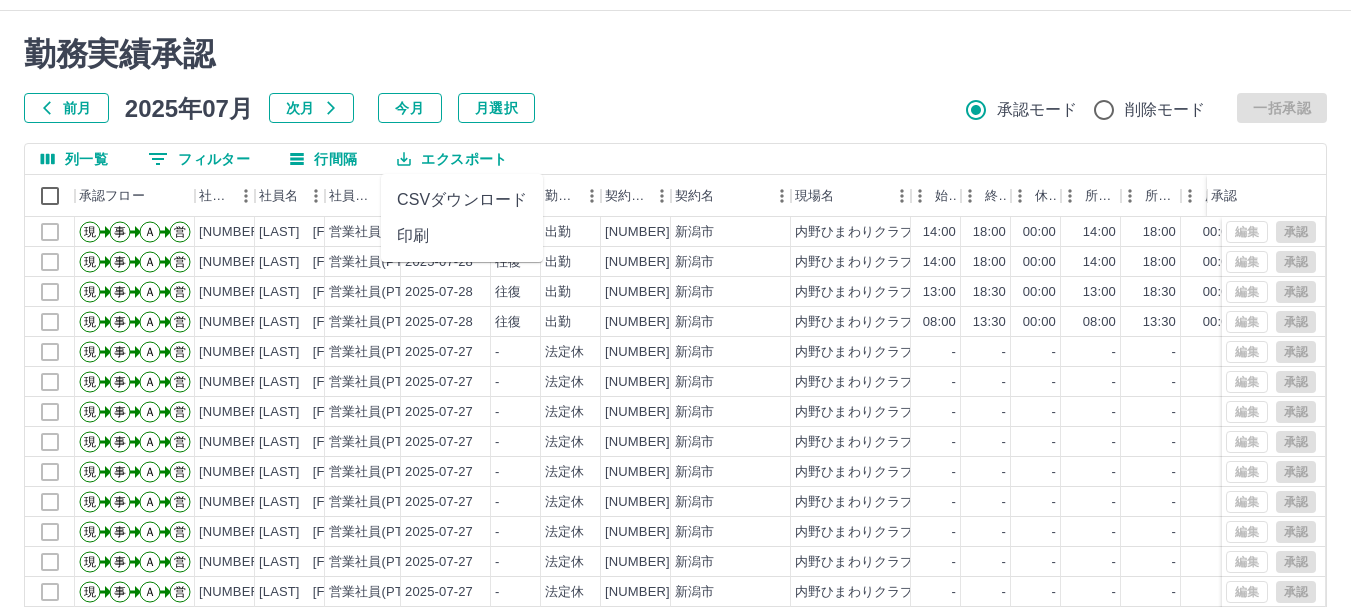 click on "印刷" at bounding box center (462, 236) 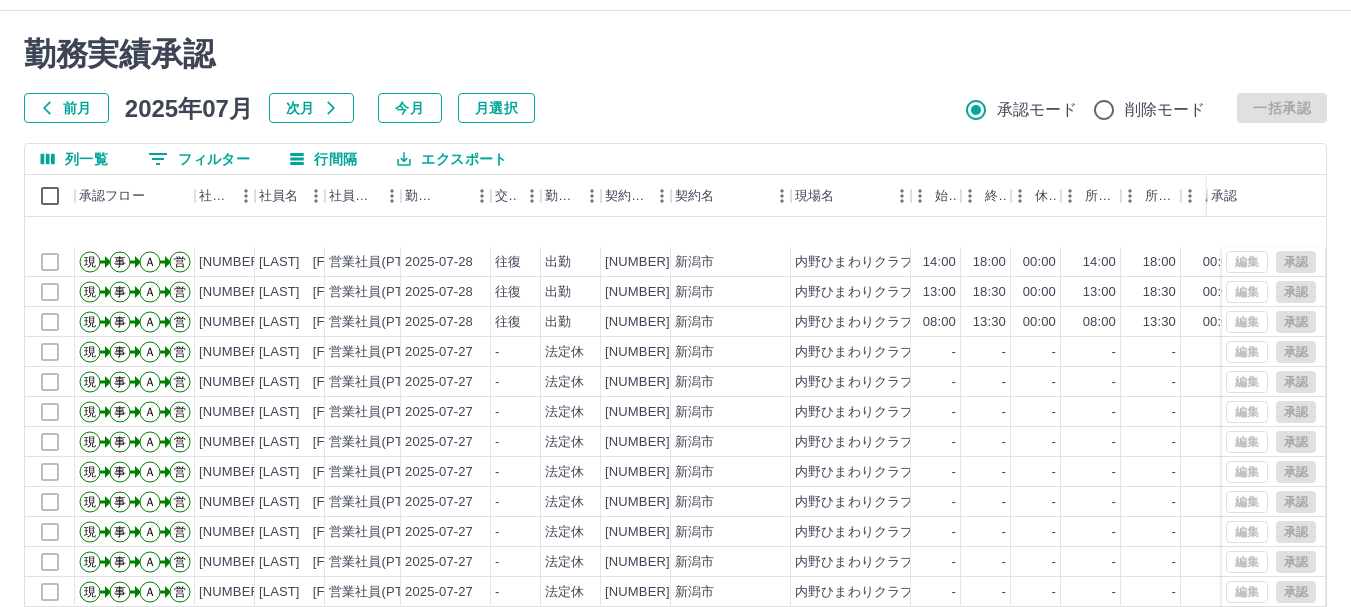 click 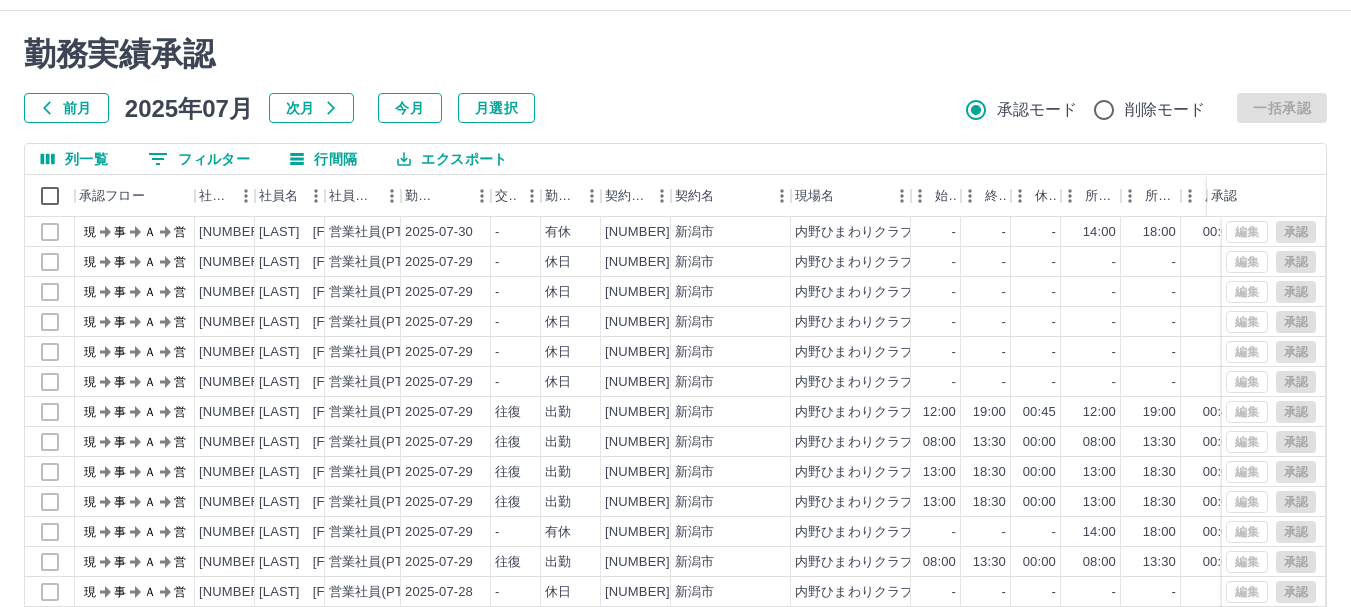 click 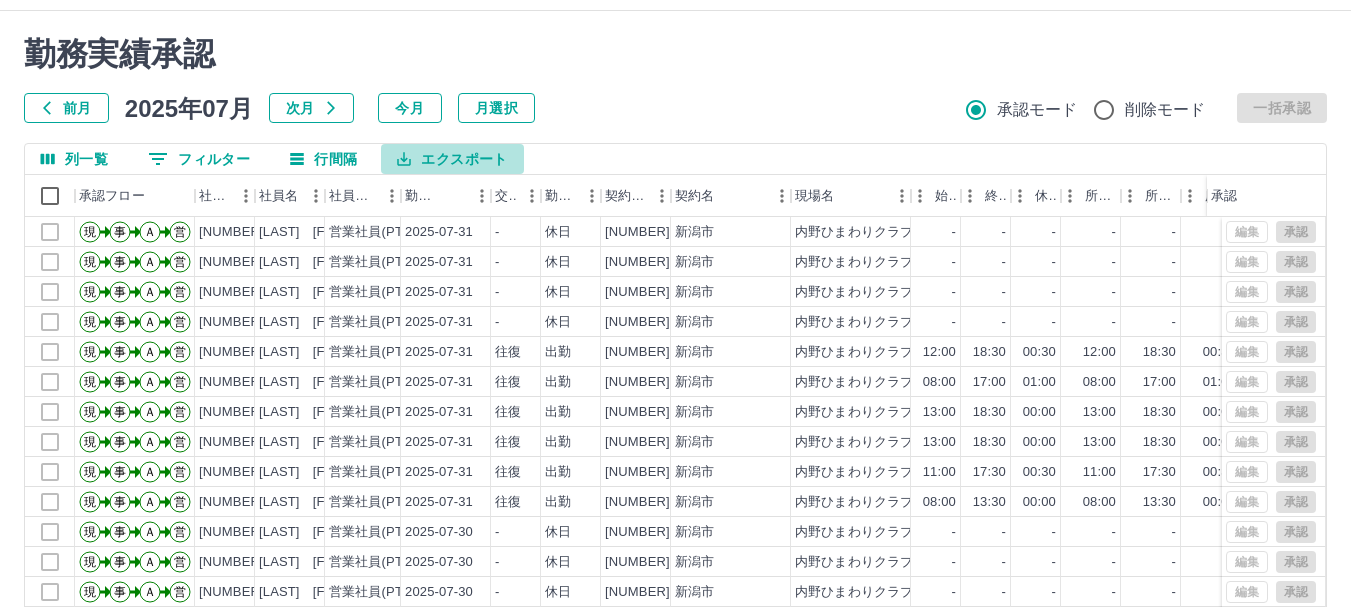 click on "エクスポート" at bounding box center [452, 159] 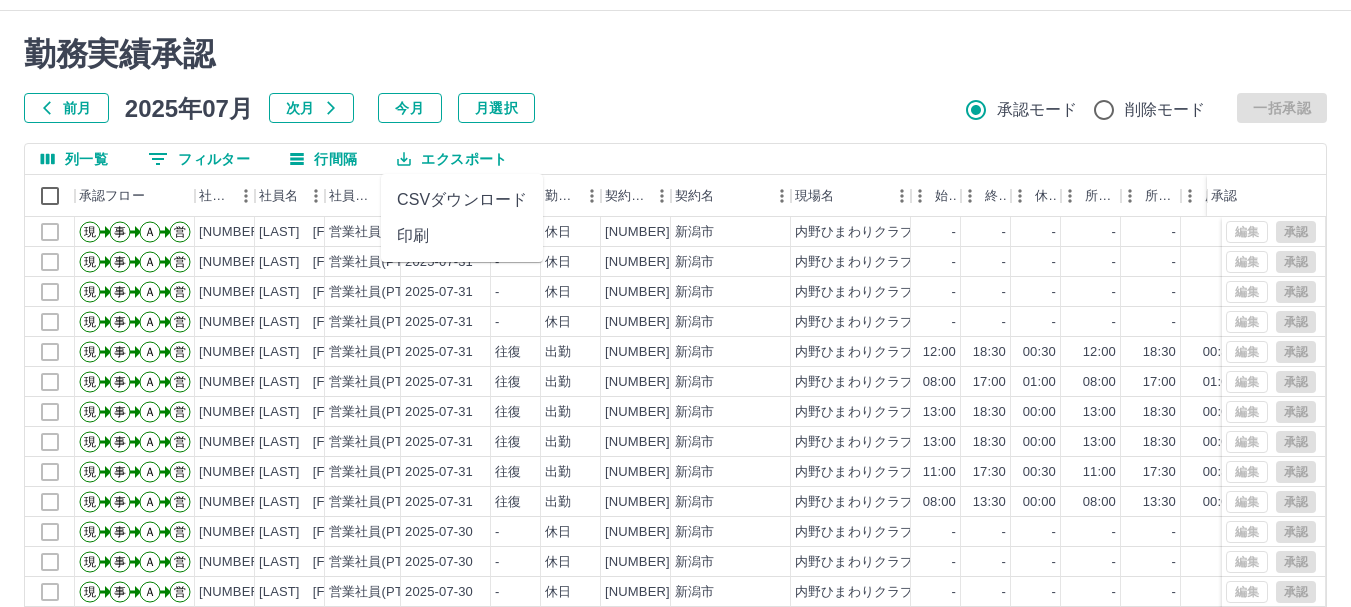 click on "印刷" at bounding box center (462, 236) 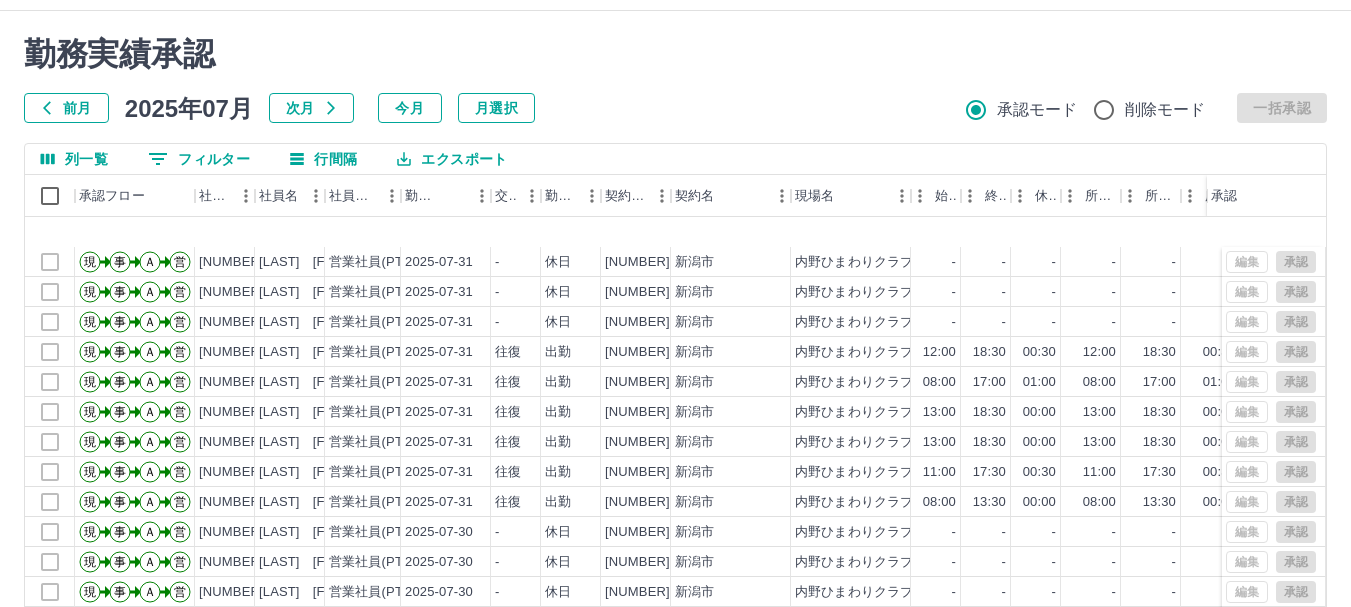 click 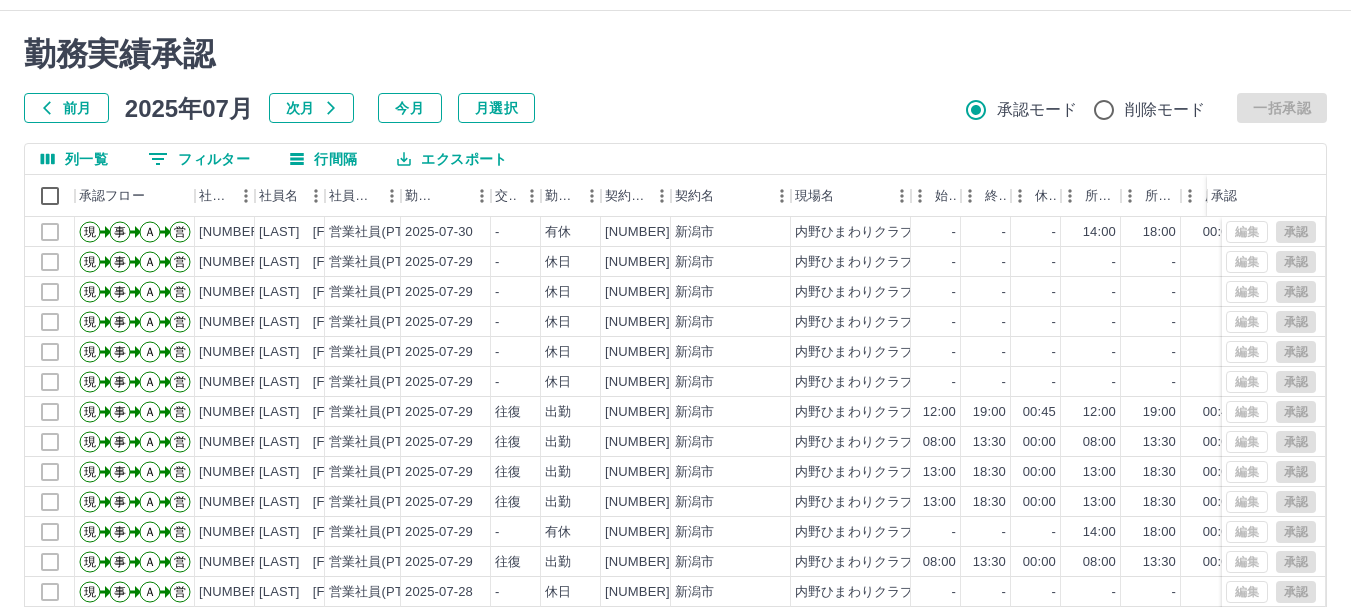 click on "エクスポート" at bounding box center (452, 159) 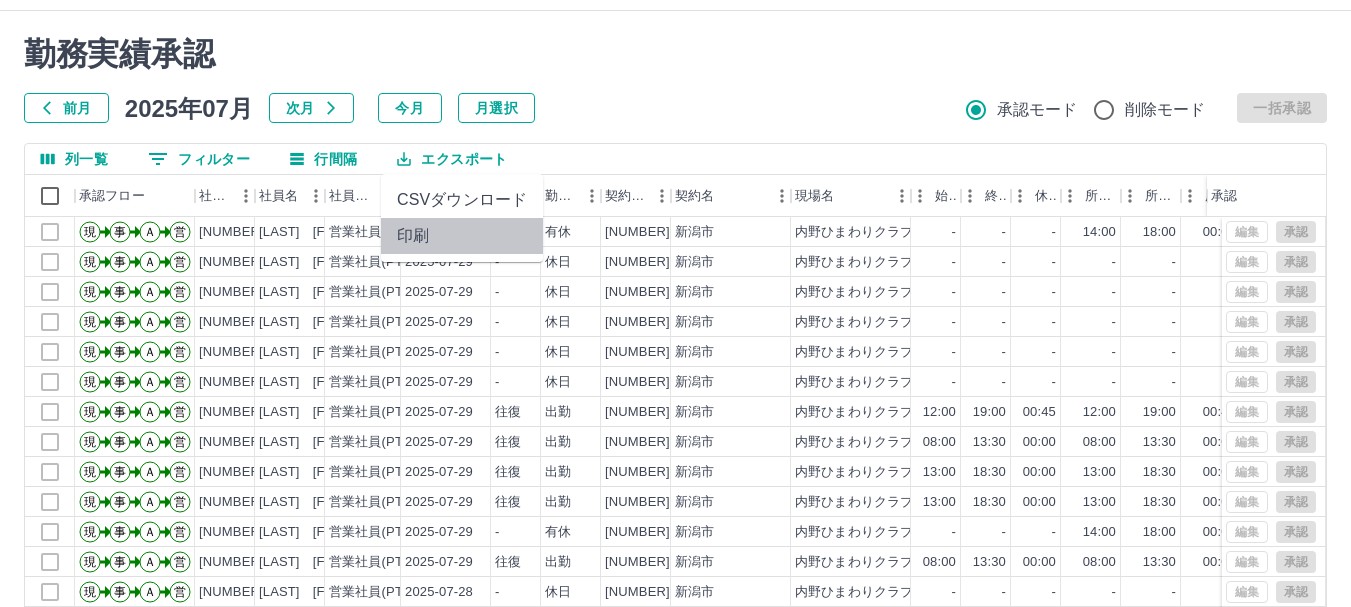 click on "印刷" at bounding box center [462, 236] 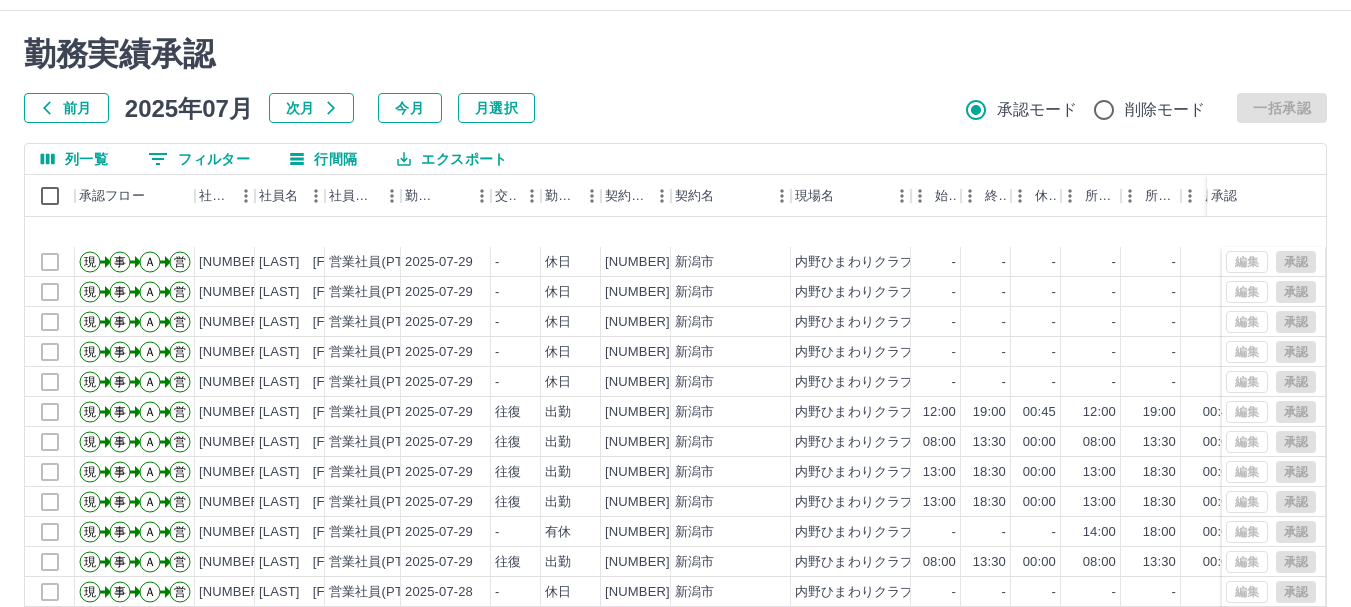 click 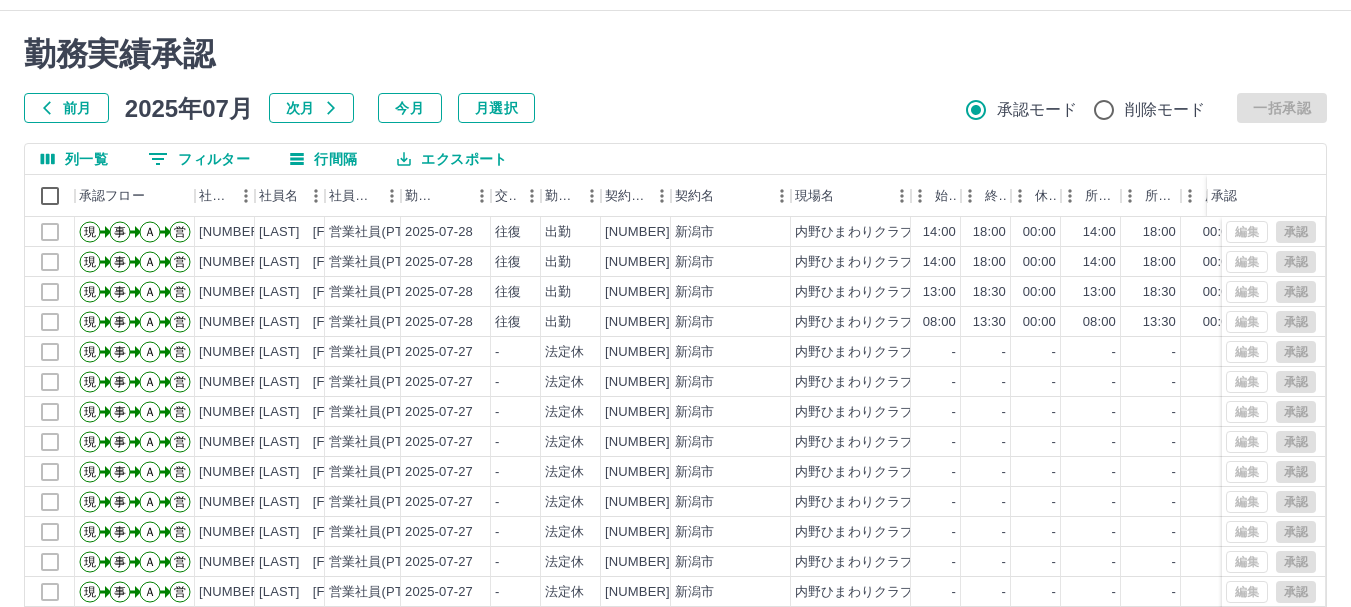 click on "エクスポート" at bounding box center (452, 159) 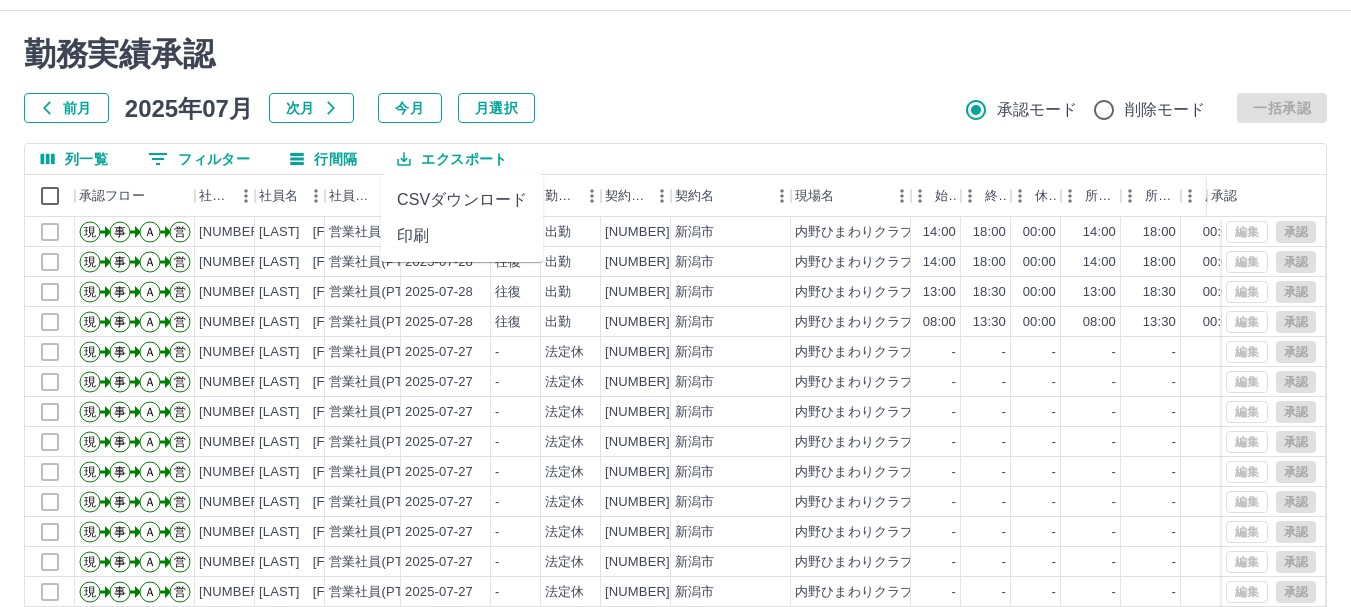 click on "印刷" at bounding box center [462, 236] 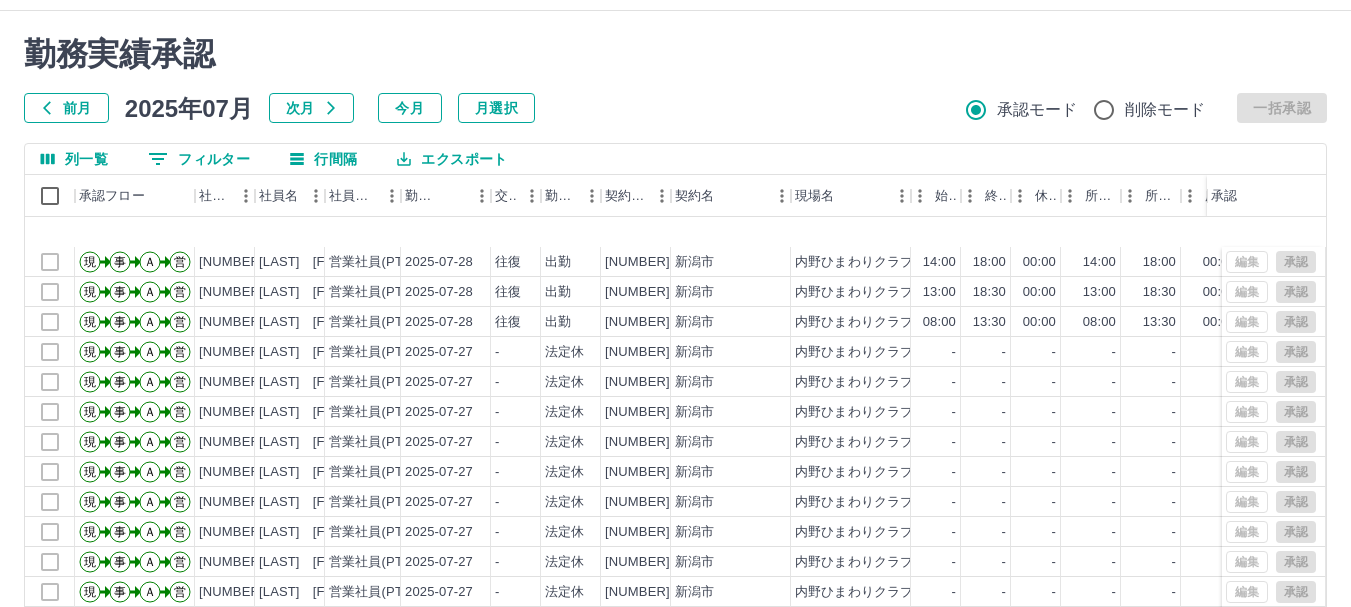 drag, startPoint x: 1269, startPoint y: 552, endPoint x: 1285, endPoint y: 553, distance: 16.03122 